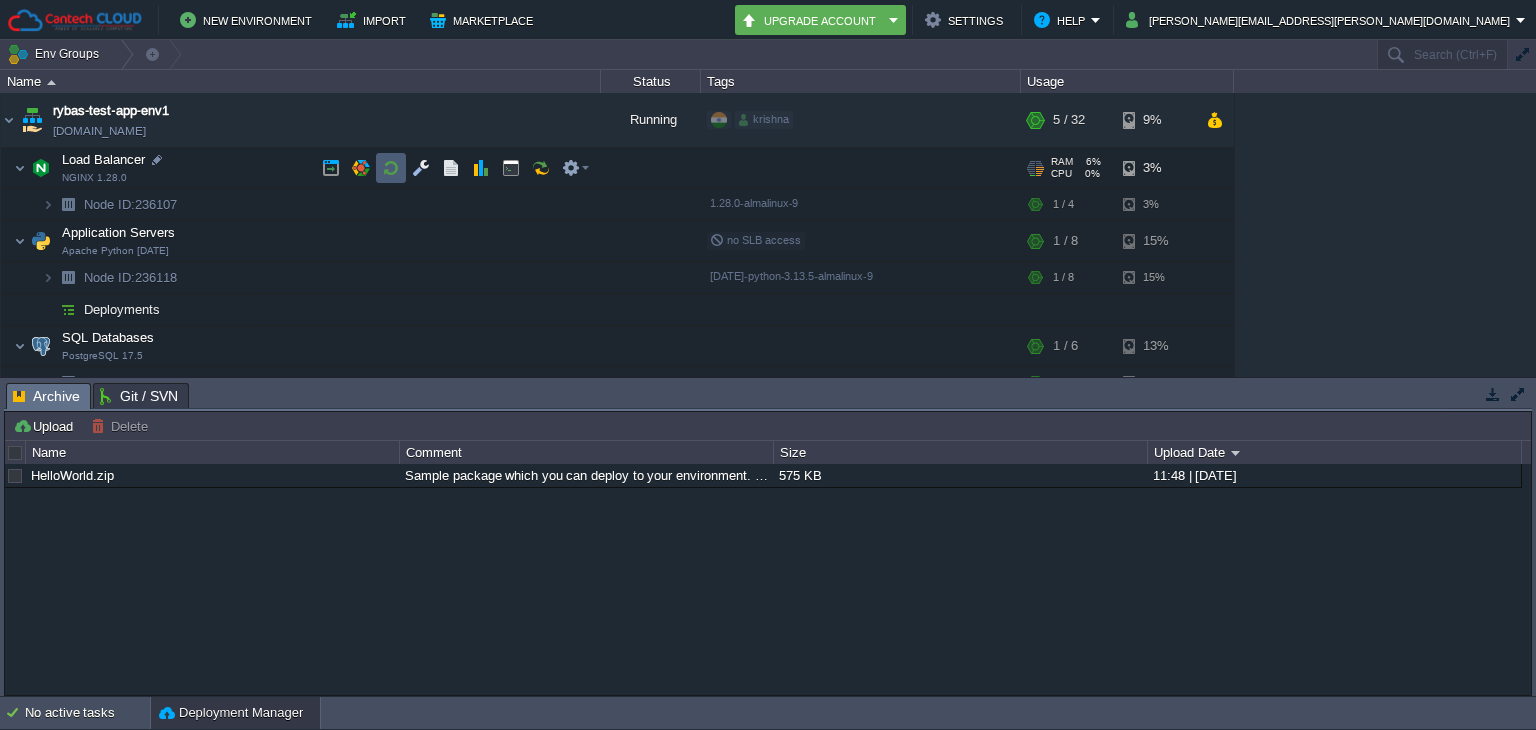 scroll, scrollTop: 0, scrollLeft: 0, axis: both 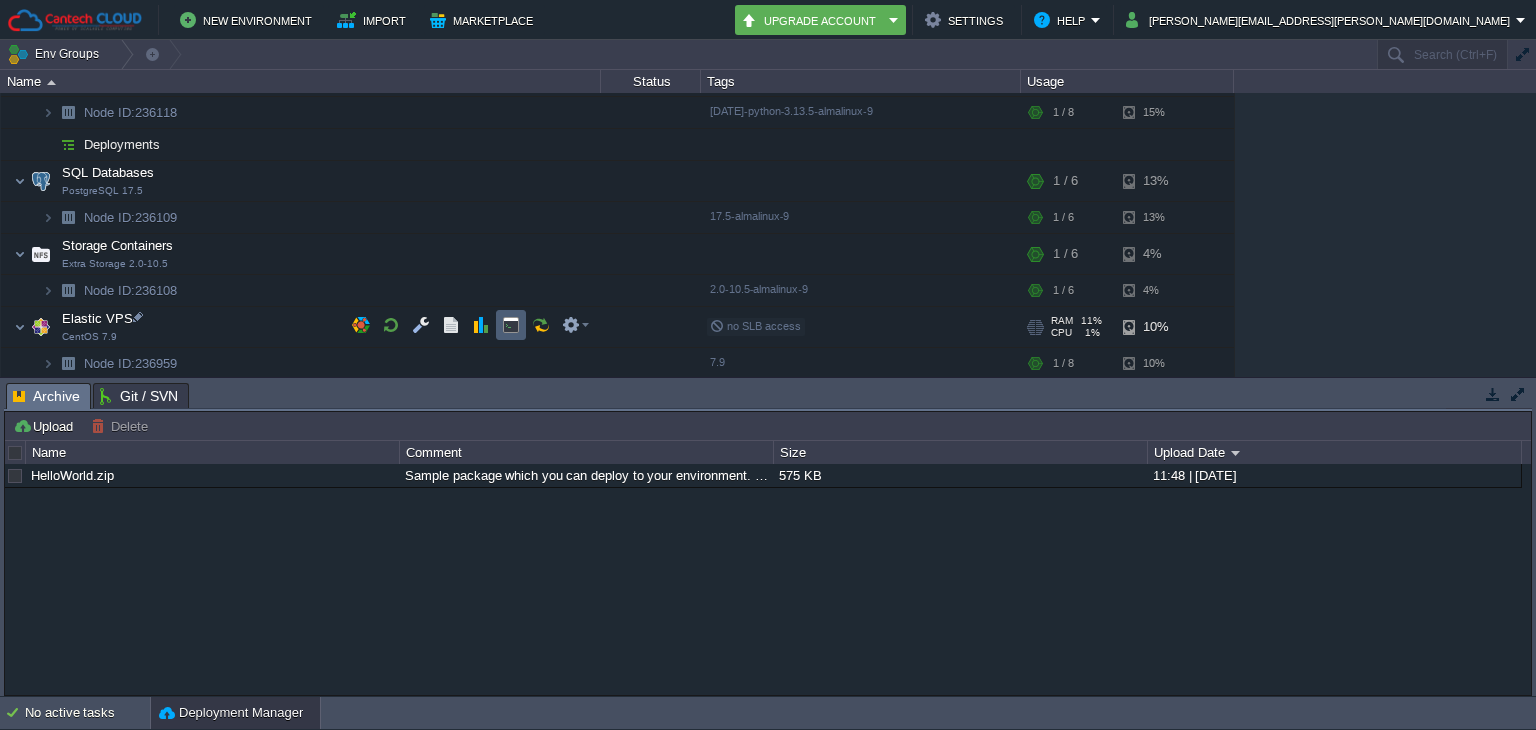 click at bounding box center (511, 325) 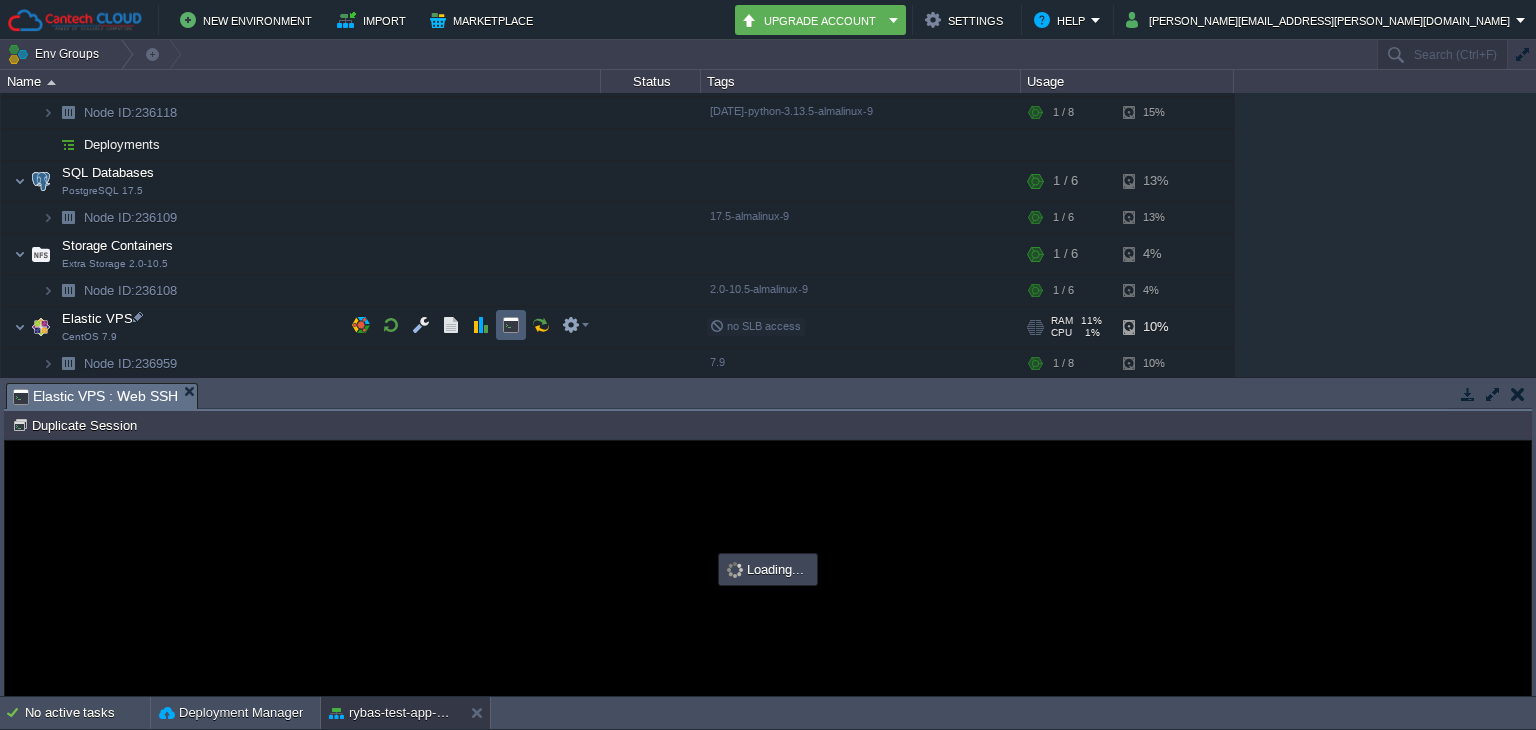 scroll, scrollTop: 0, scrollLeft: 0, axis: both 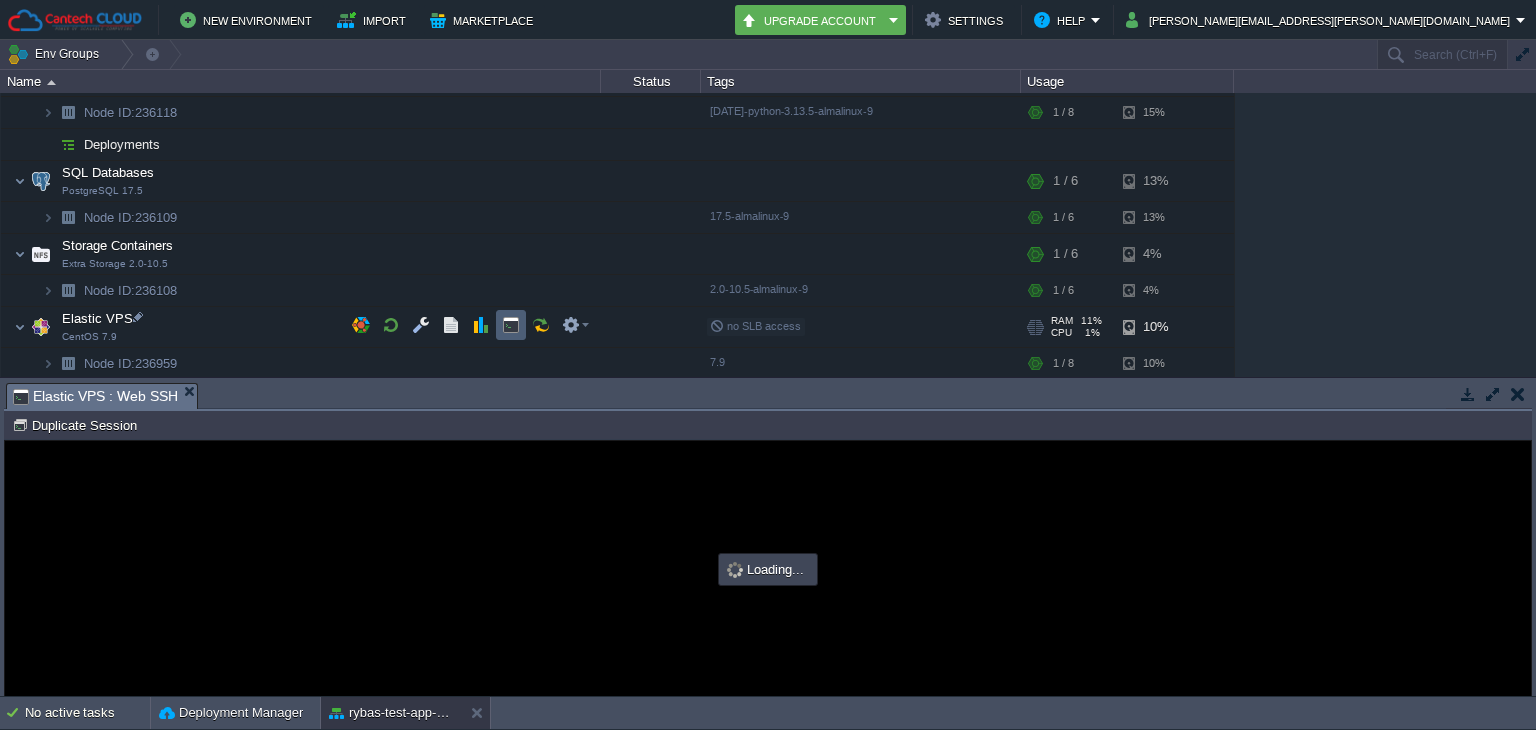 type on "#000000" 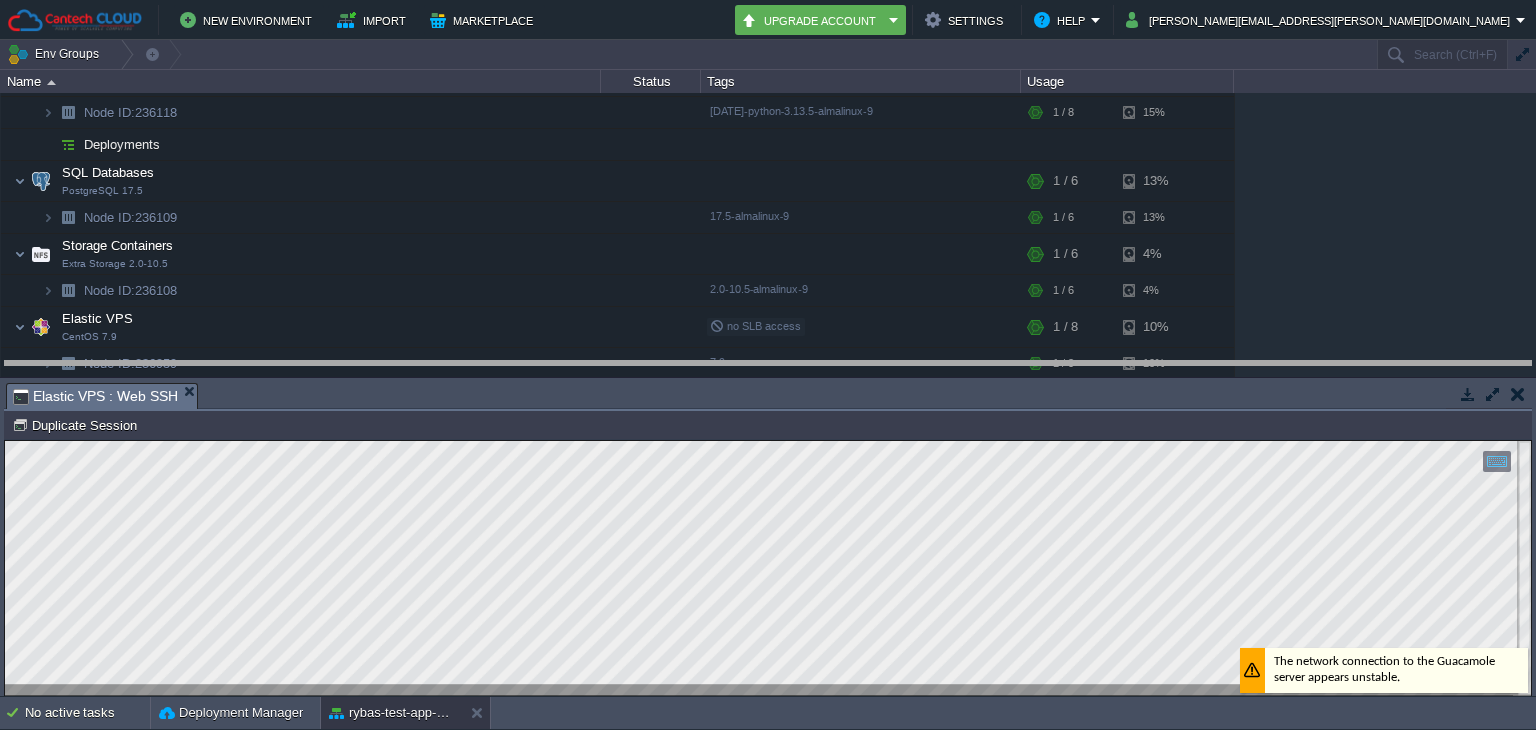 drag, startPoint x: 788, startPoint y: 407, endPoint x: 785, endPoint y: 385, distance: 22.203604 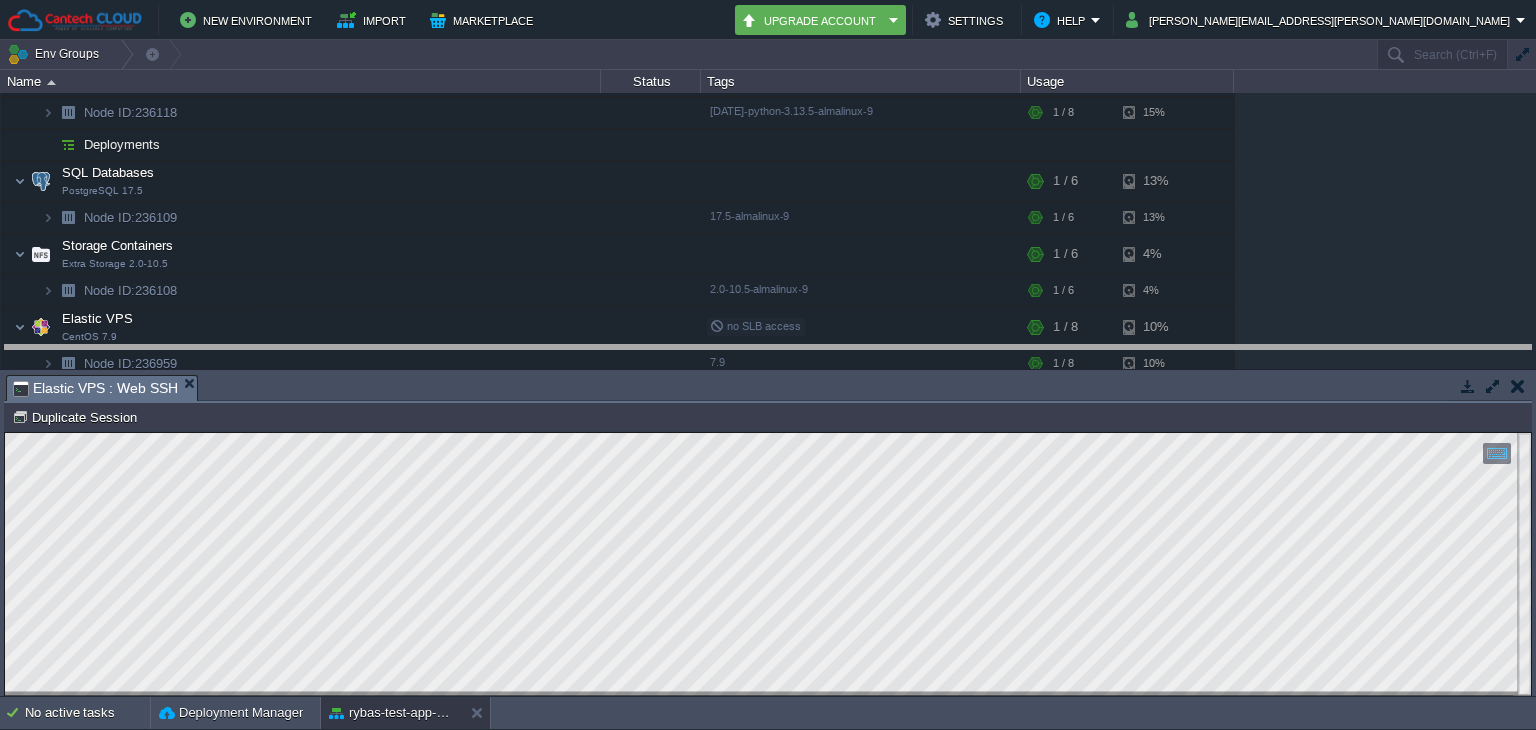 drag, startPoint x: 843, startPoint y: 375, endPoint x: 856, endPoint y: 345, distance: 32.695564 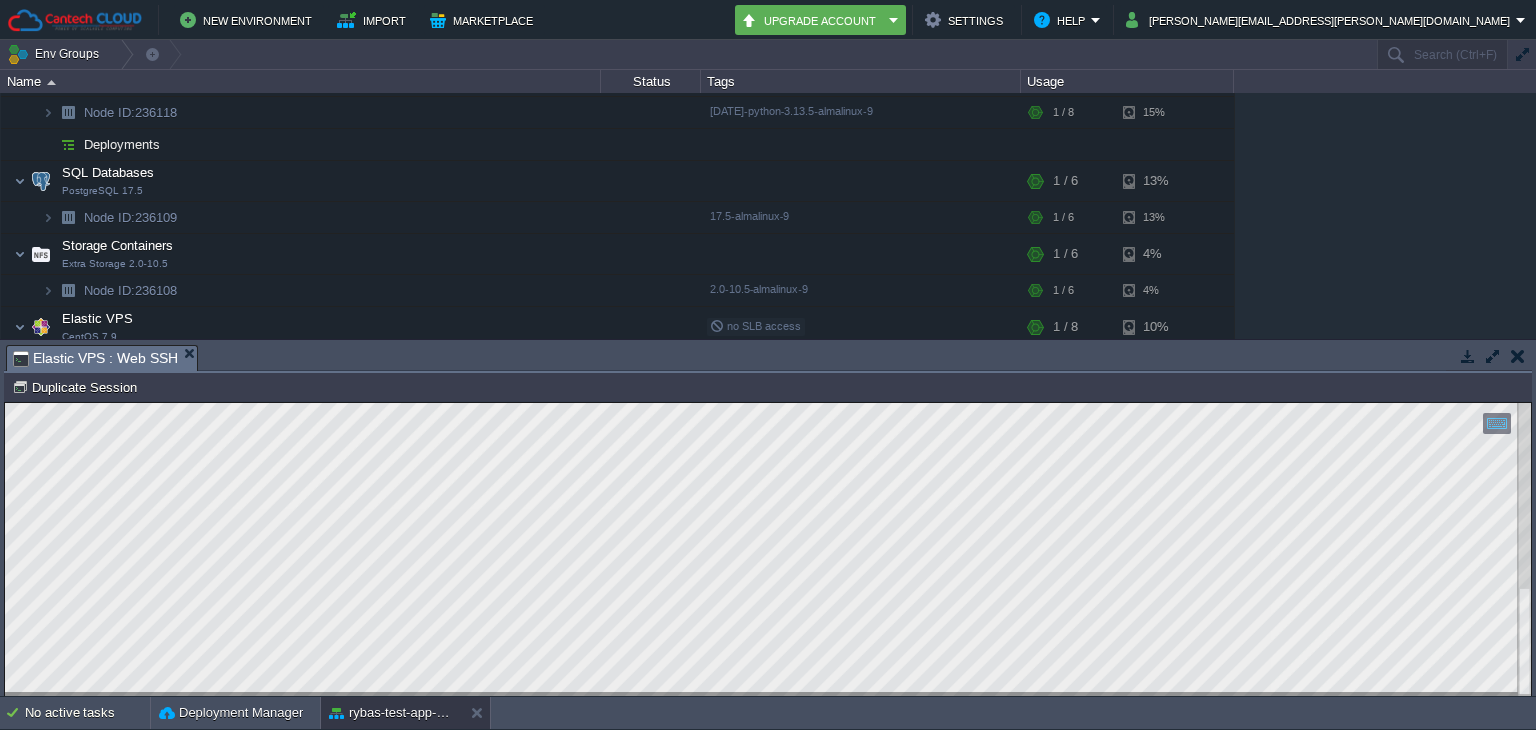 click at bounding box center [1517, 356] 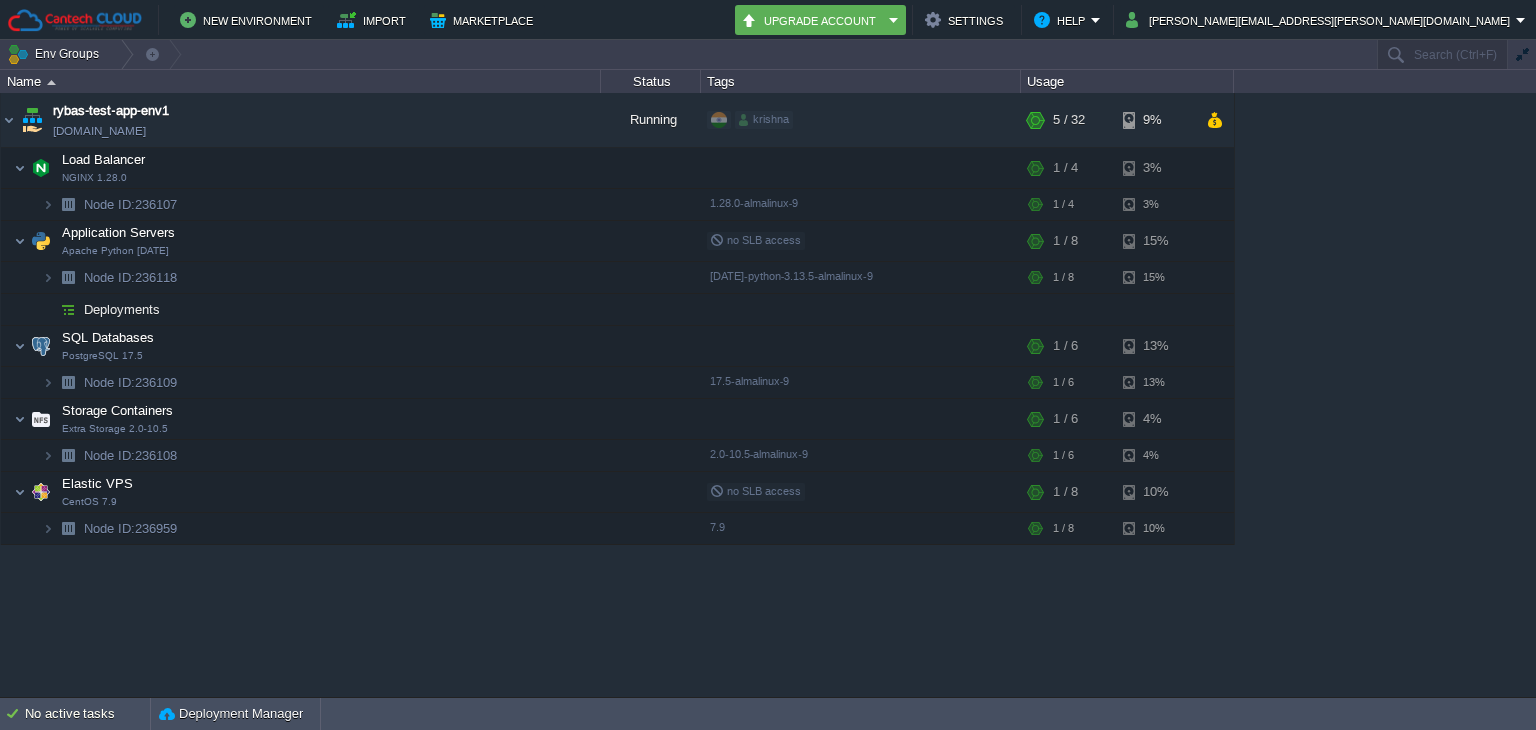 scroll, scrollTop: 0, scrollLeft: 0, axis: both 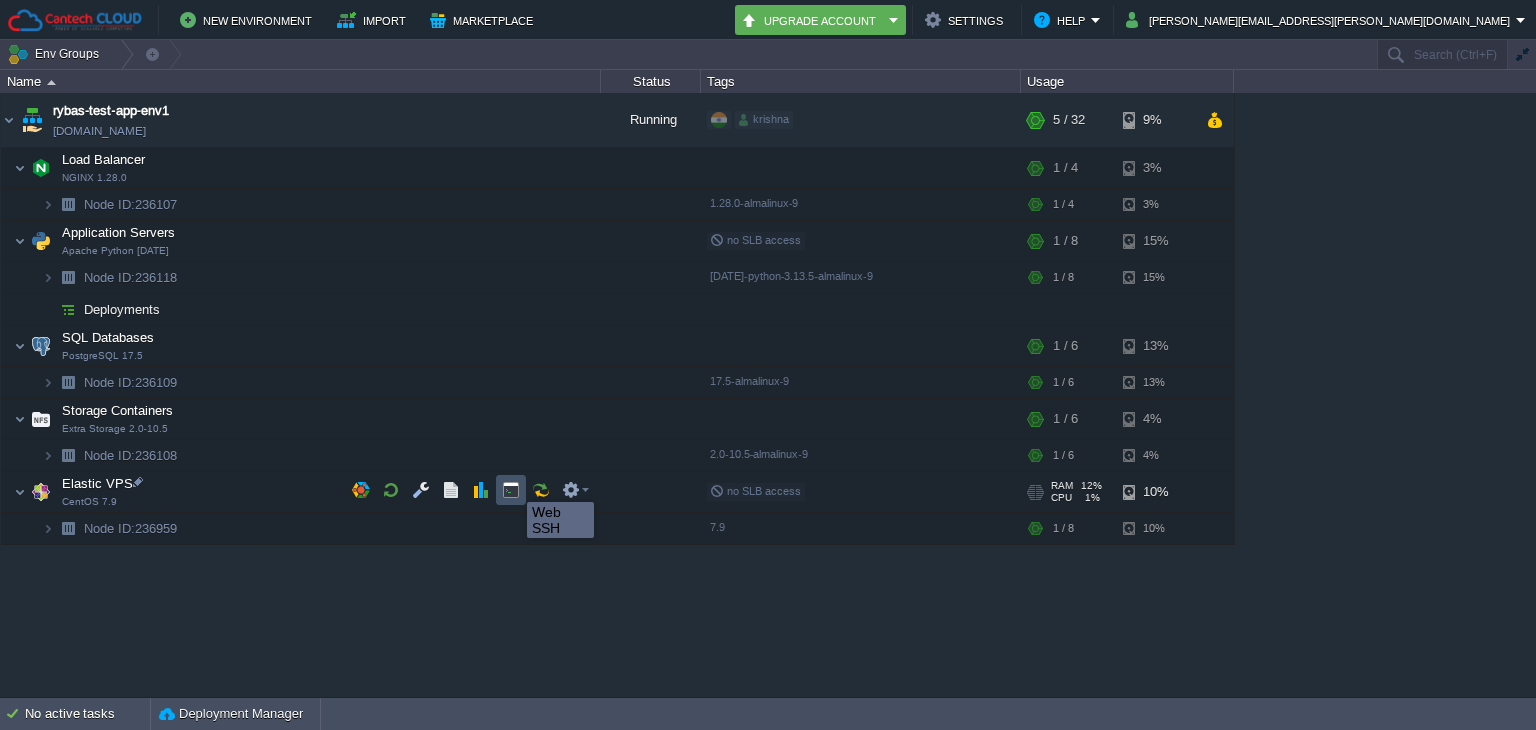 click at bounding box center [511, 490] 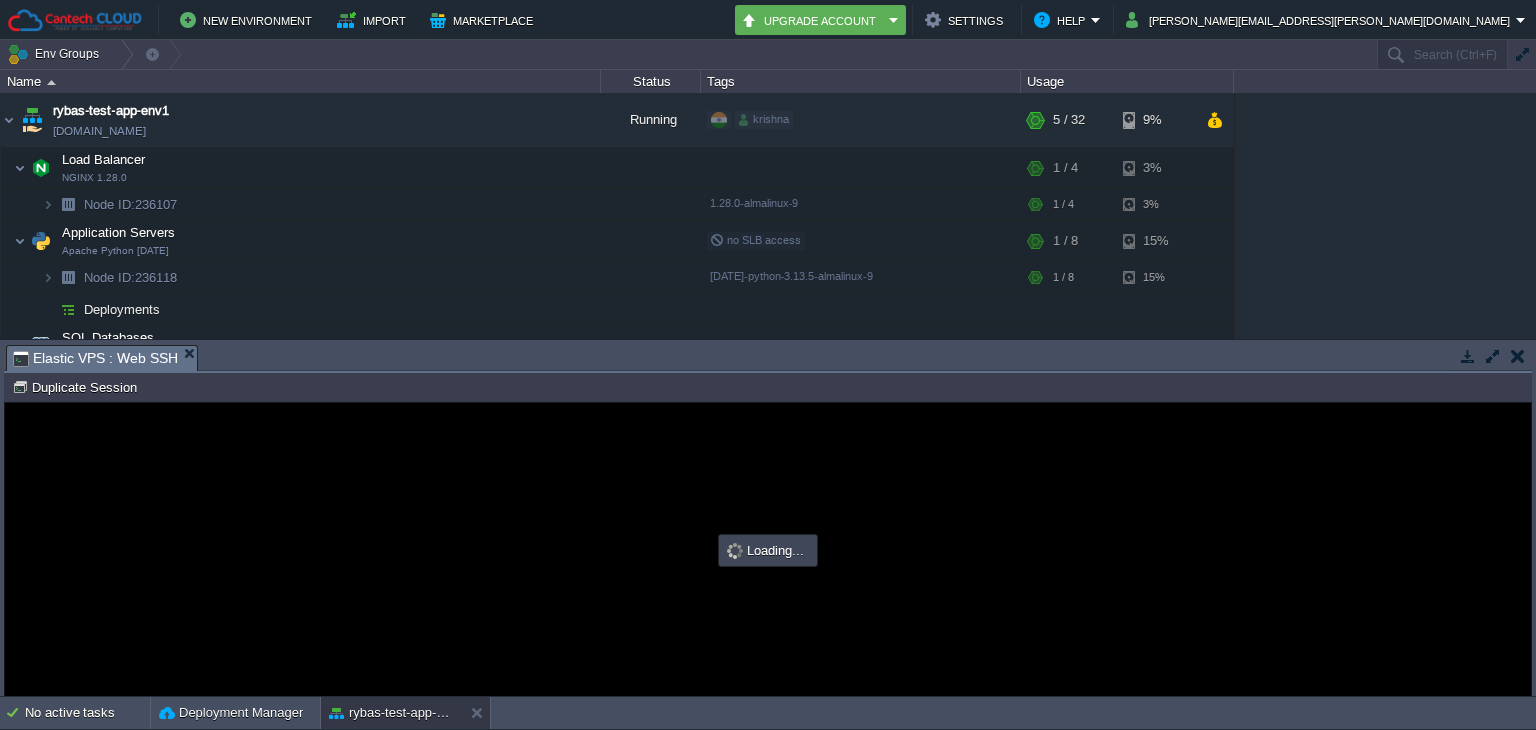 scroll, scrollTop: 0, scrollLeft: 0, axis: both 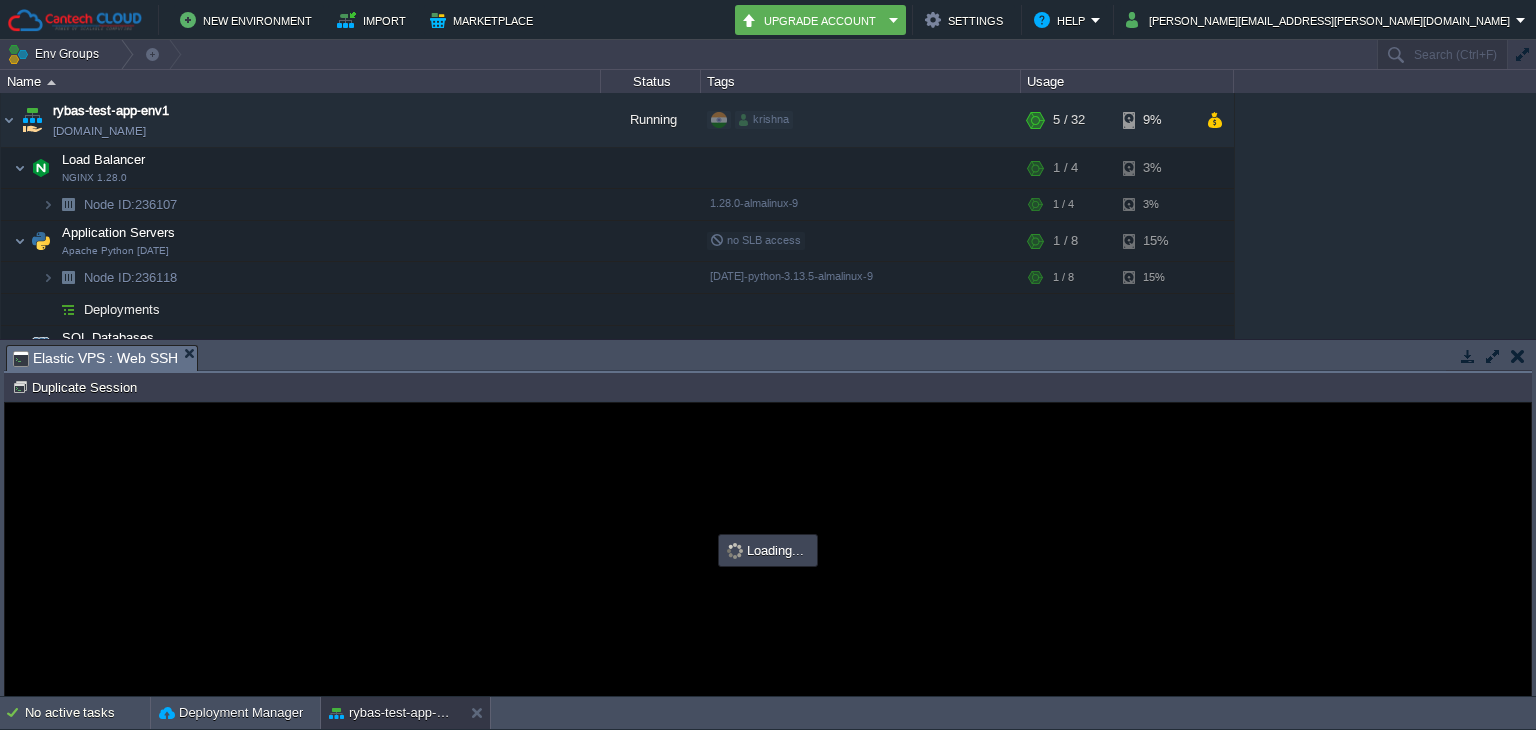 type on "#000000" 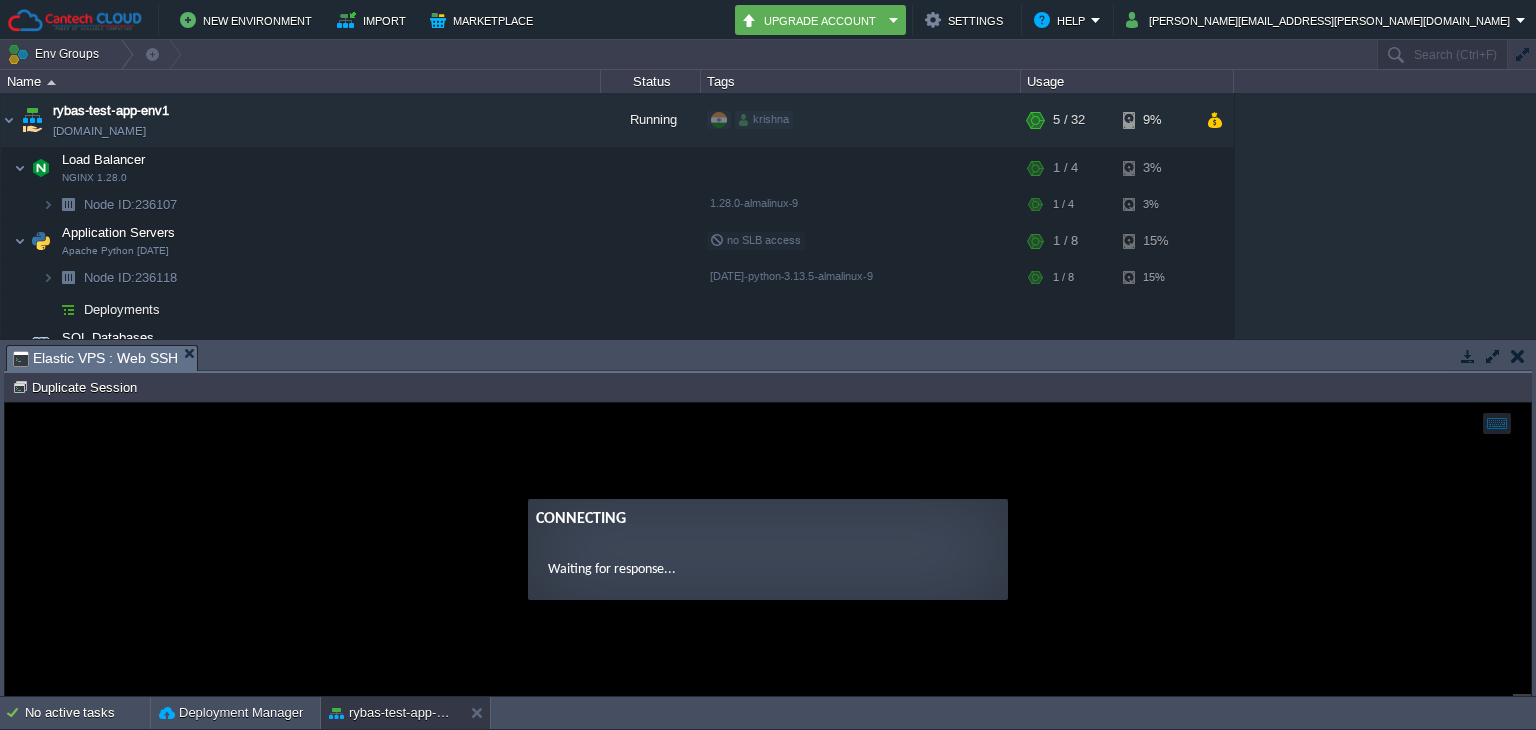 click on "Connecting
Waiting for response..." at bounding box center (768, 549) 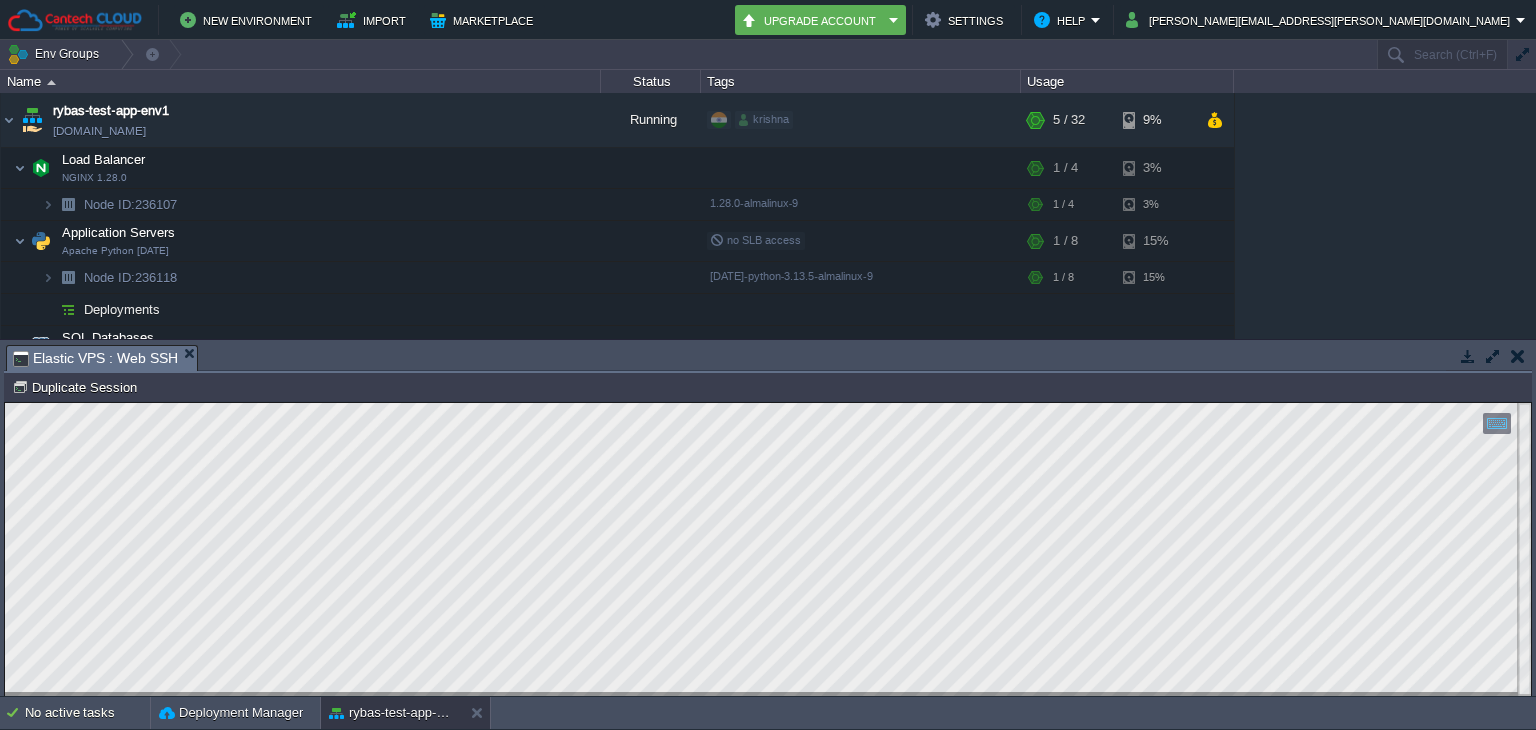 click on "Node ID: 236959 Duplicate Session" at bounding box center (768, 387) 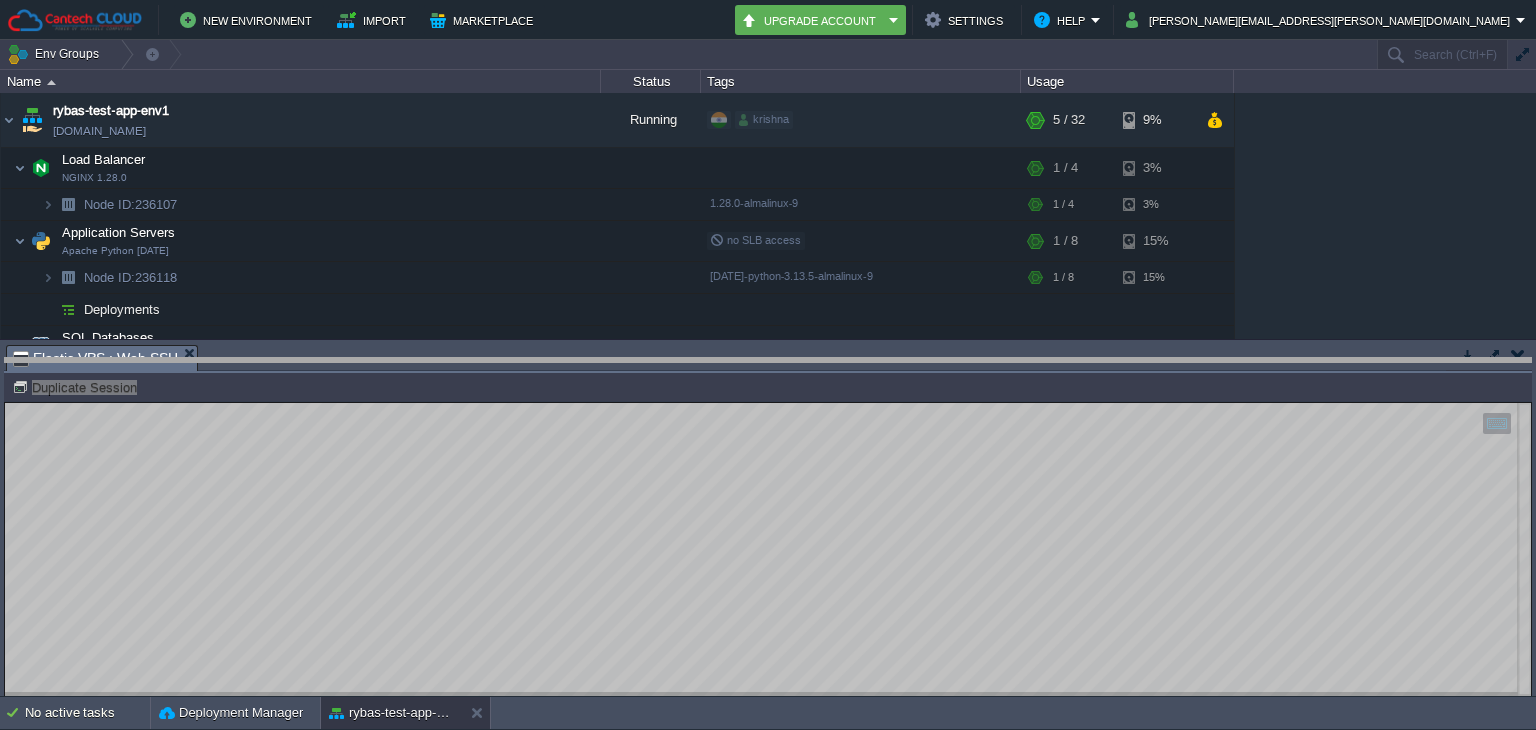 drag, startPoint x: 752, startPoint y: 359, endPoint x: 748, endPoint y: 373, distance: 14.56022 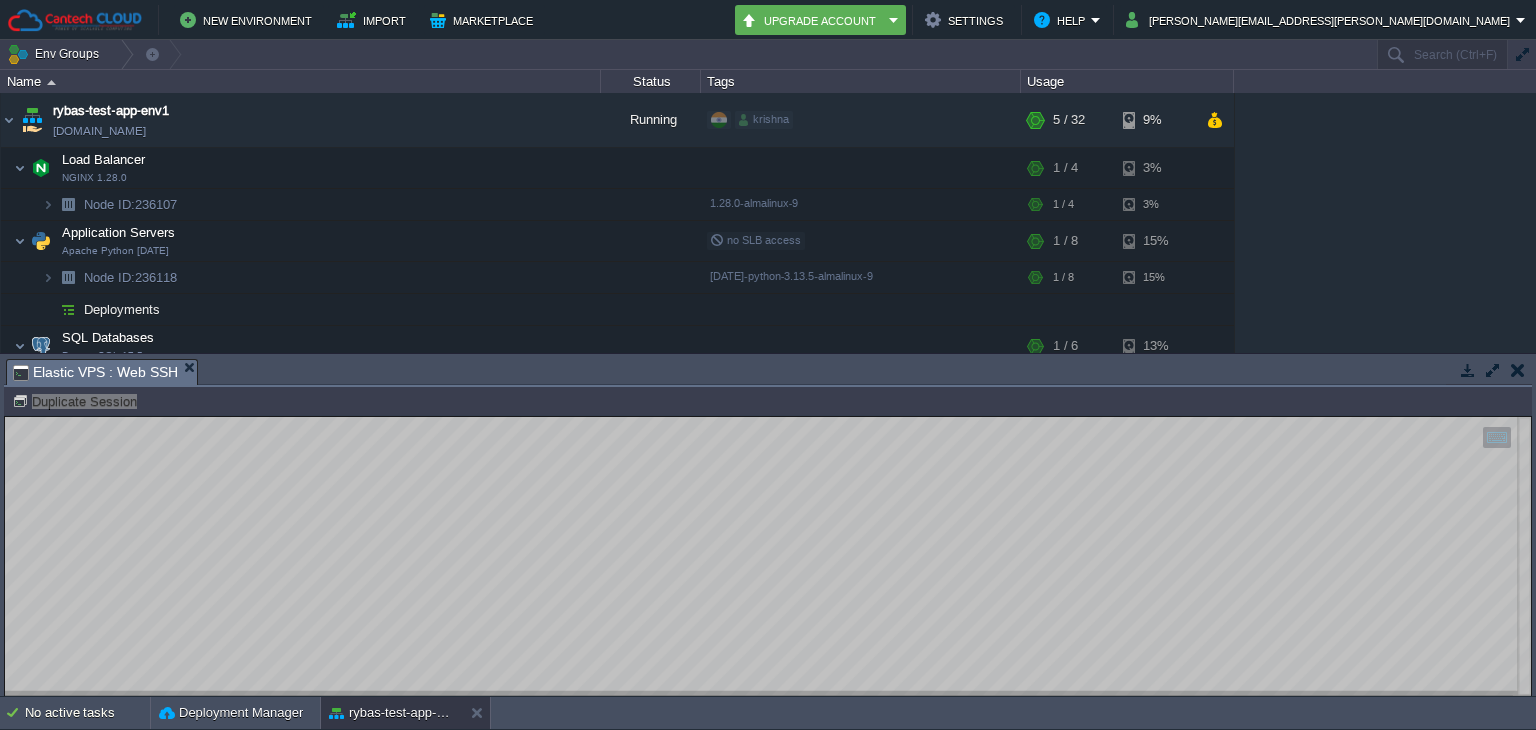 click at bounding box center (1518, 370) 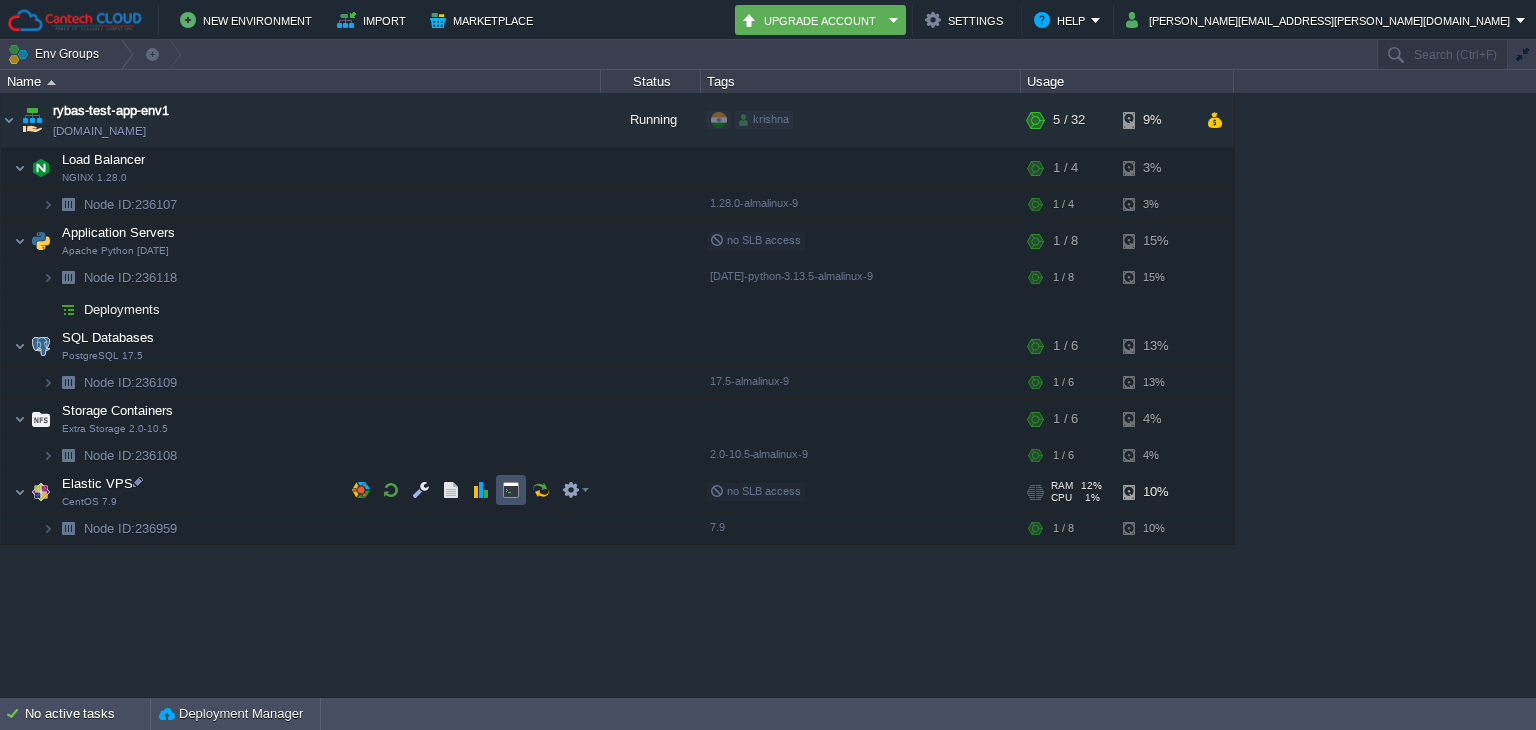 click at bounding box center (511, 490) 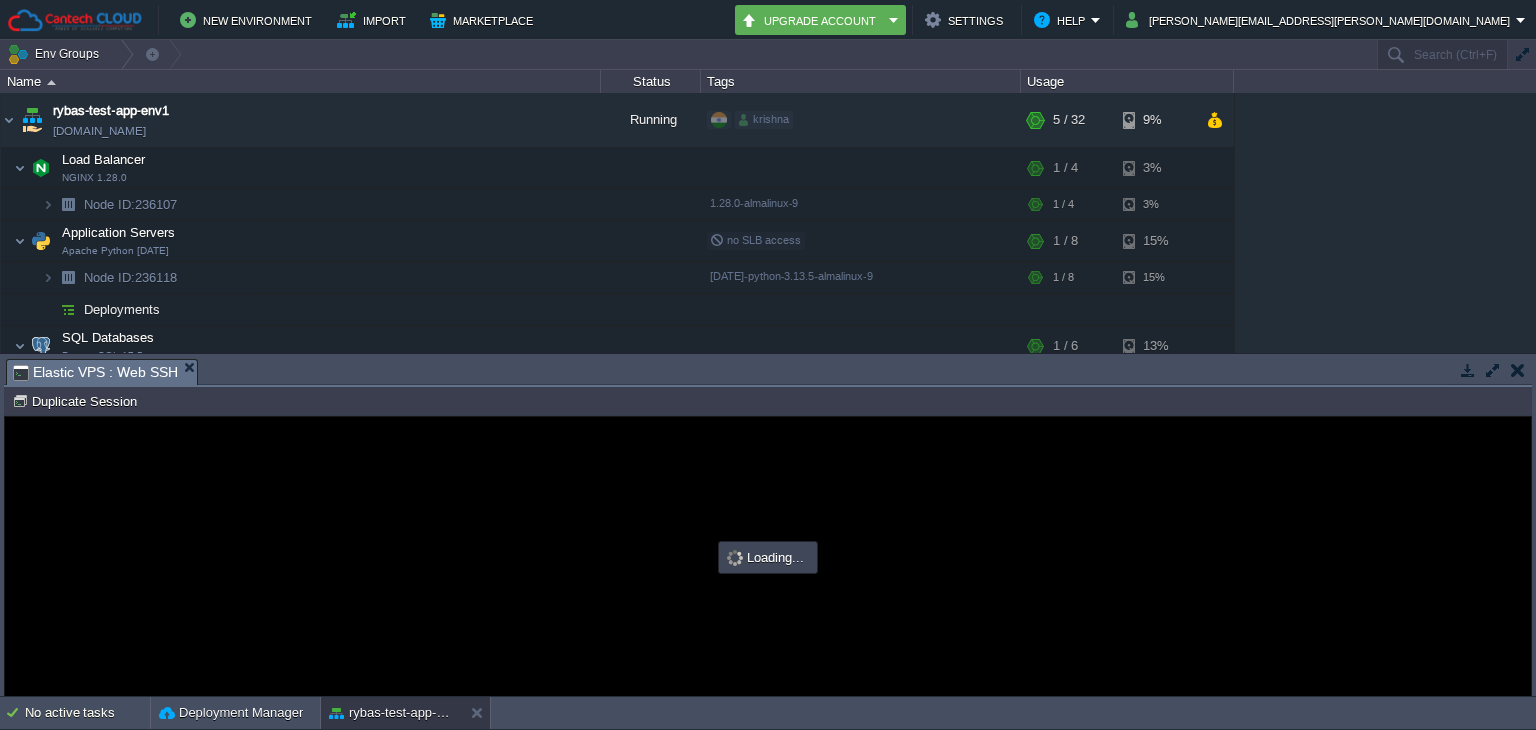 scroll, scrollTop: 0, scrollLeft: 0, axis: both 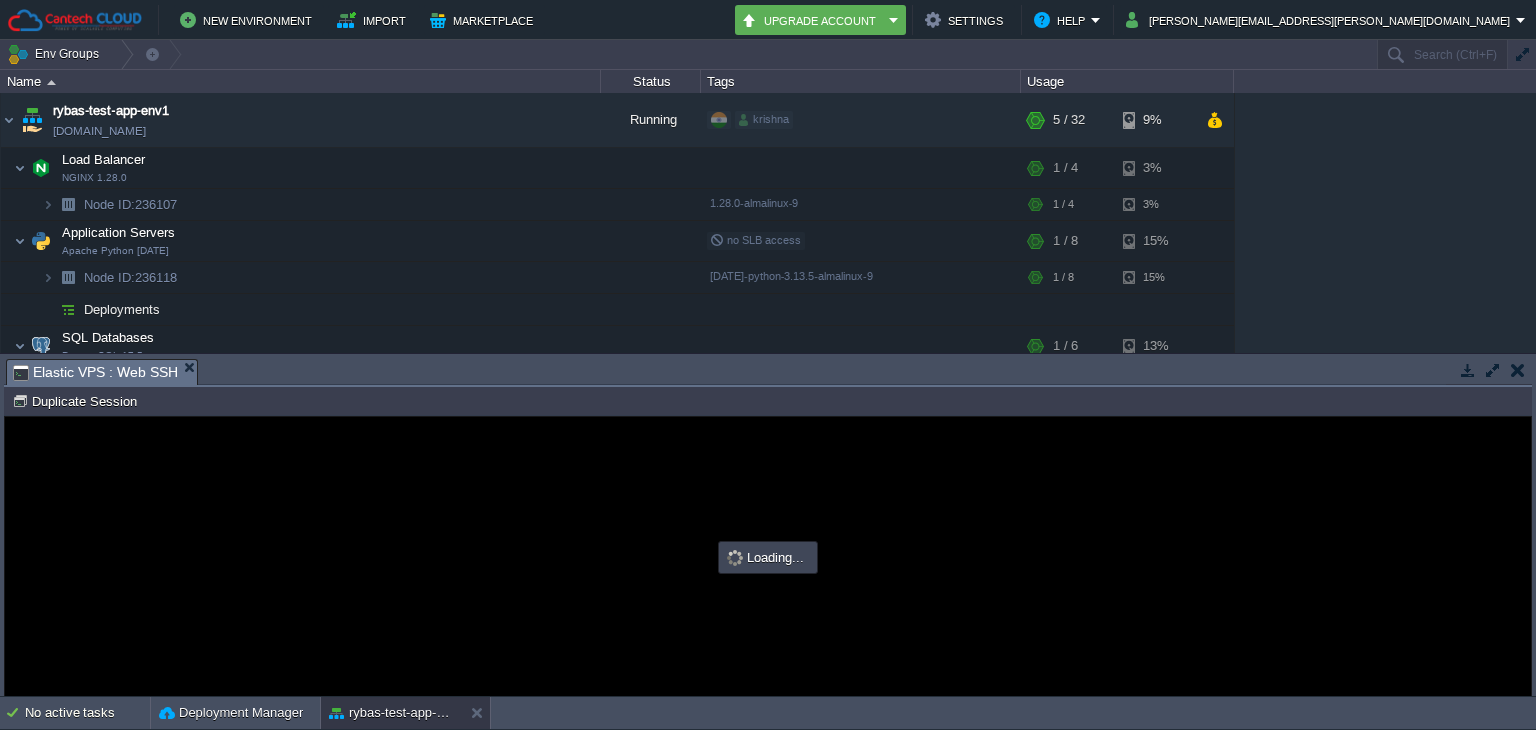 type on "#000000" 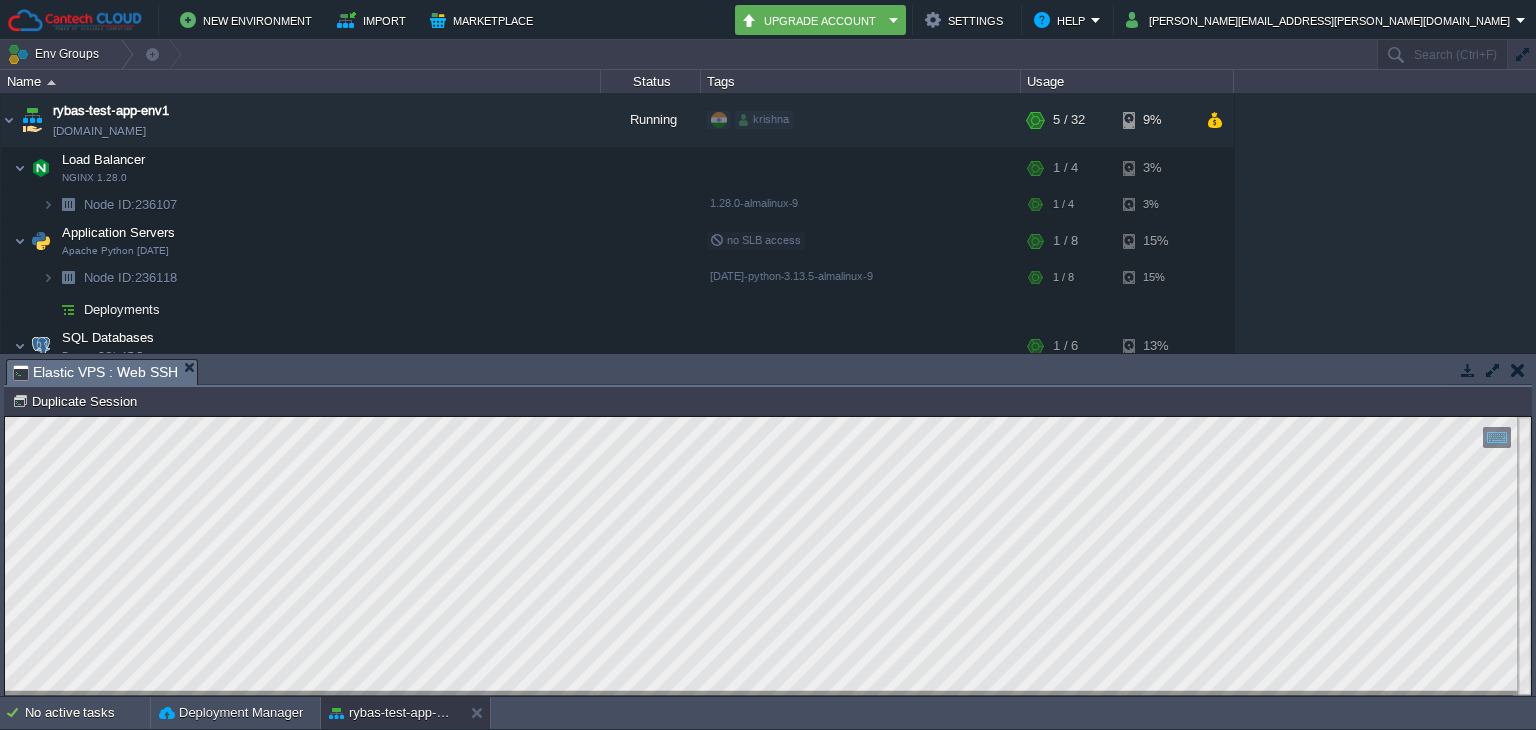 scroll, scrollTop: 189, scrollLeft: 0, axis: vertical 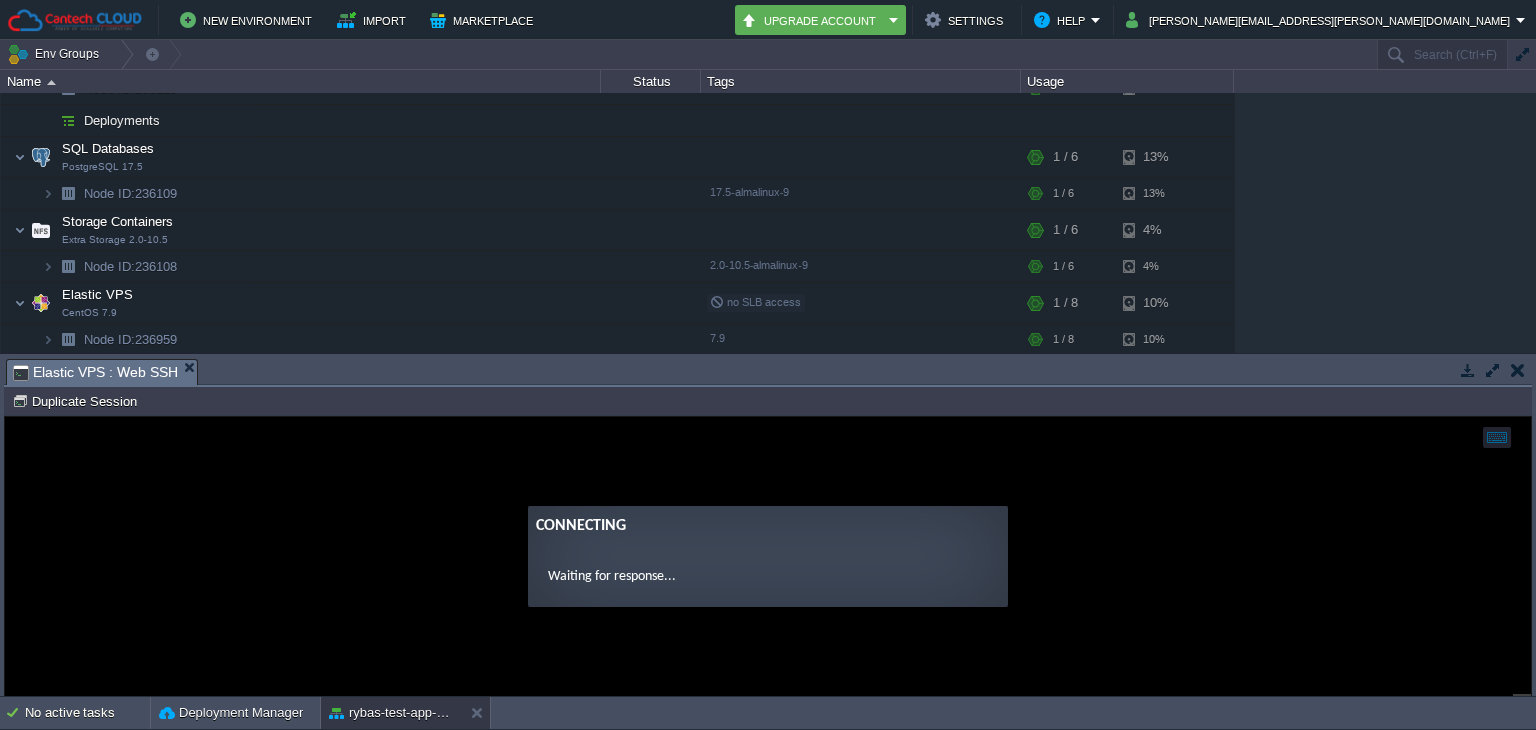 click on "Connecting
Waiting for response..." at bounding box center [768, 556] 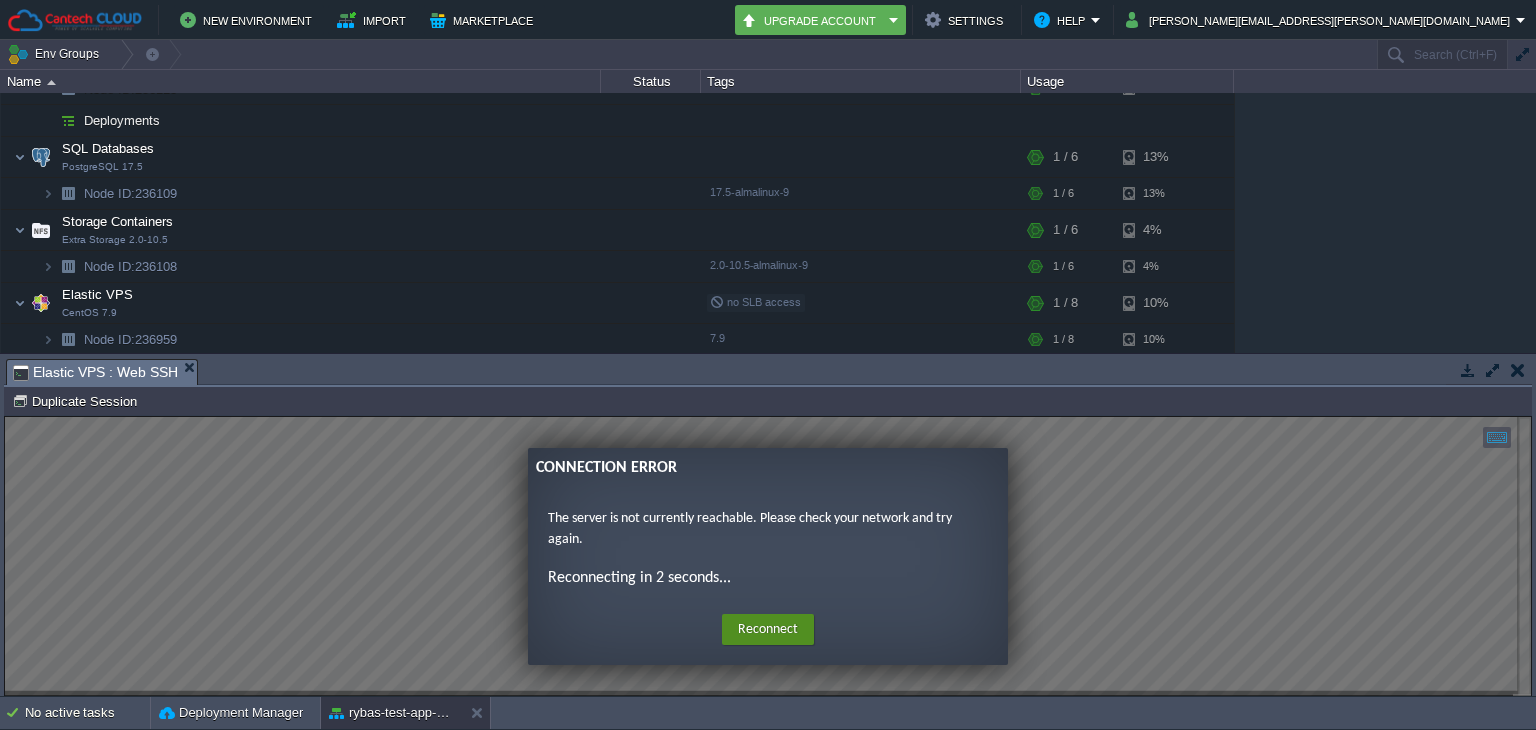 click on "Reconnect" at bounding box center [768, 630] 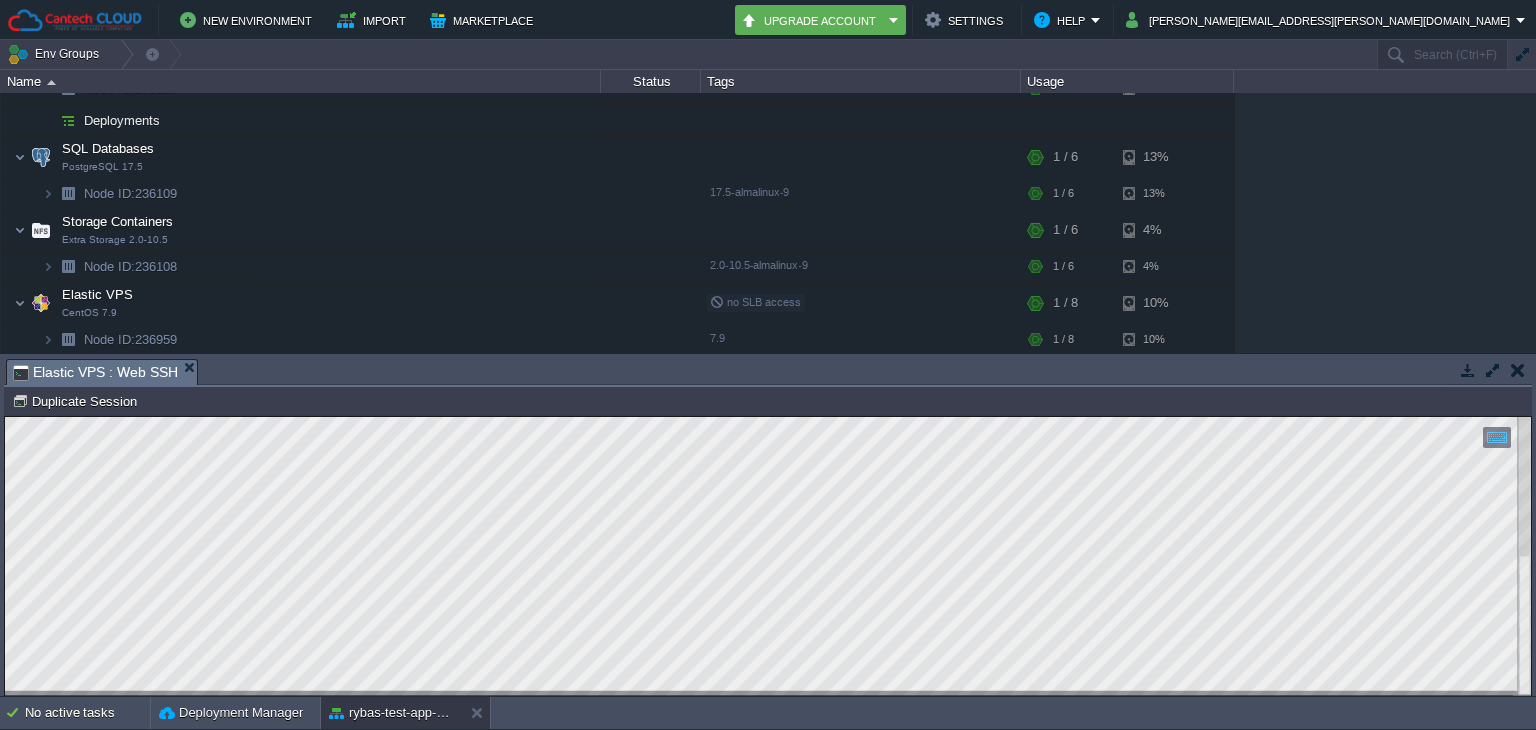 click at bounding box center [1518, 370] 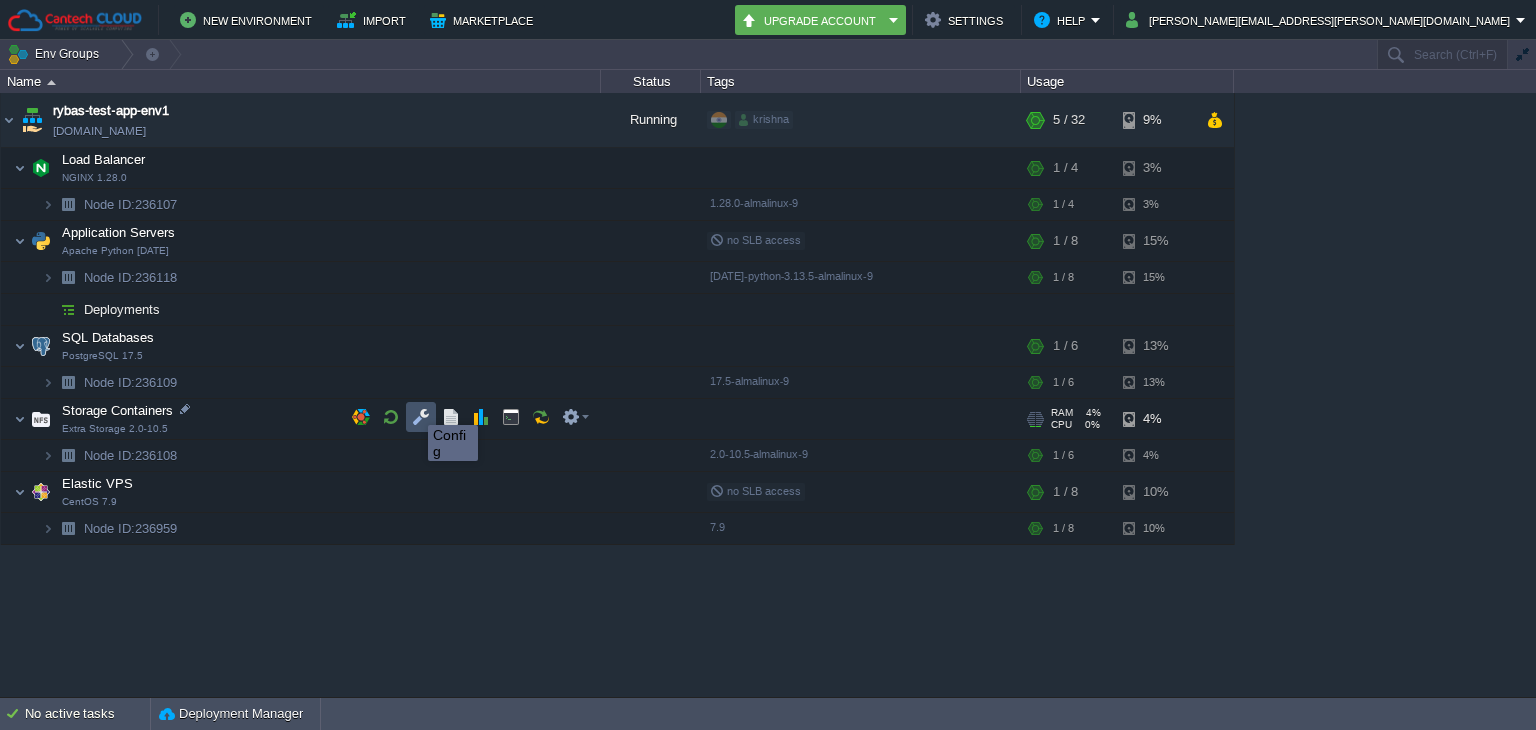 click at bounding box center (421, 417) 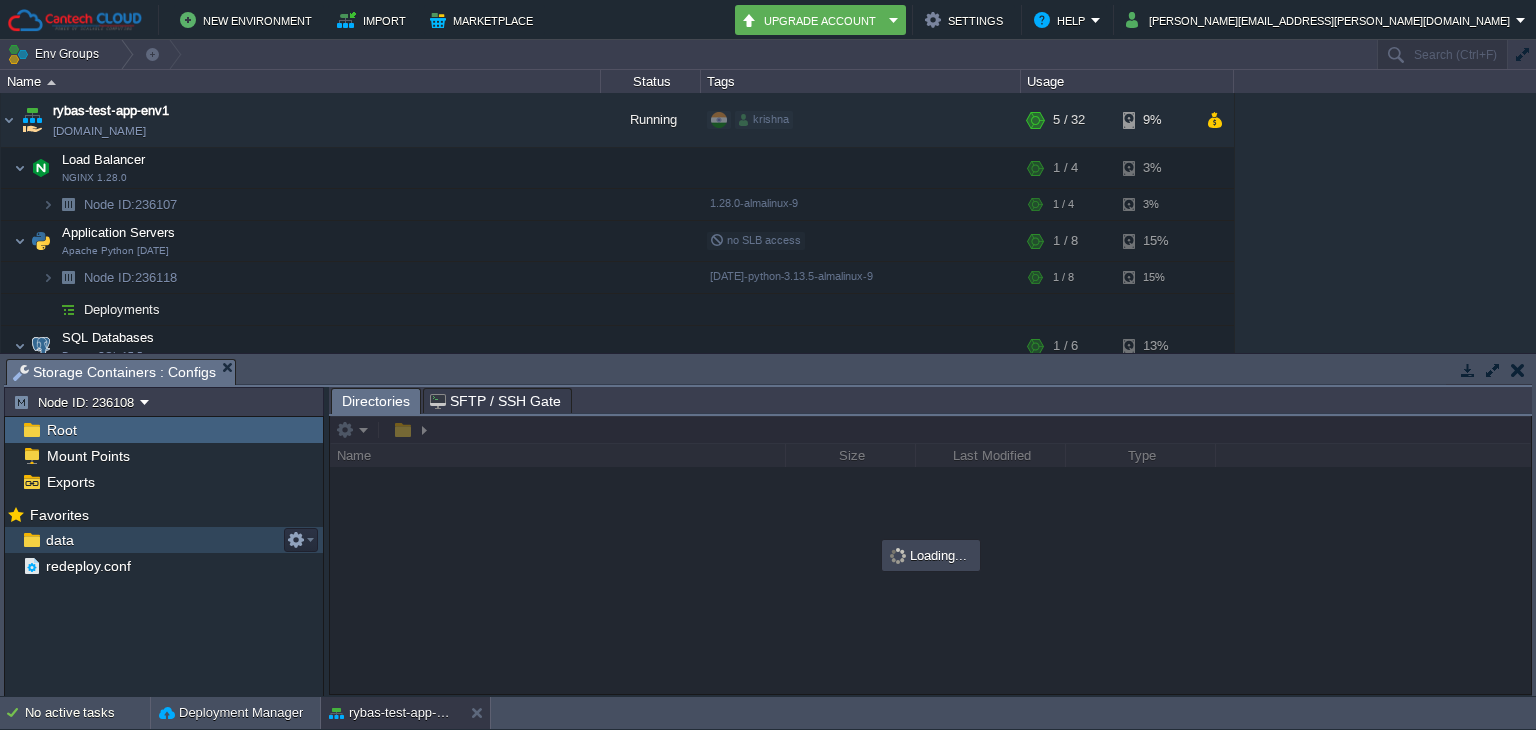 click on "data" at bounding box center [164, 540] 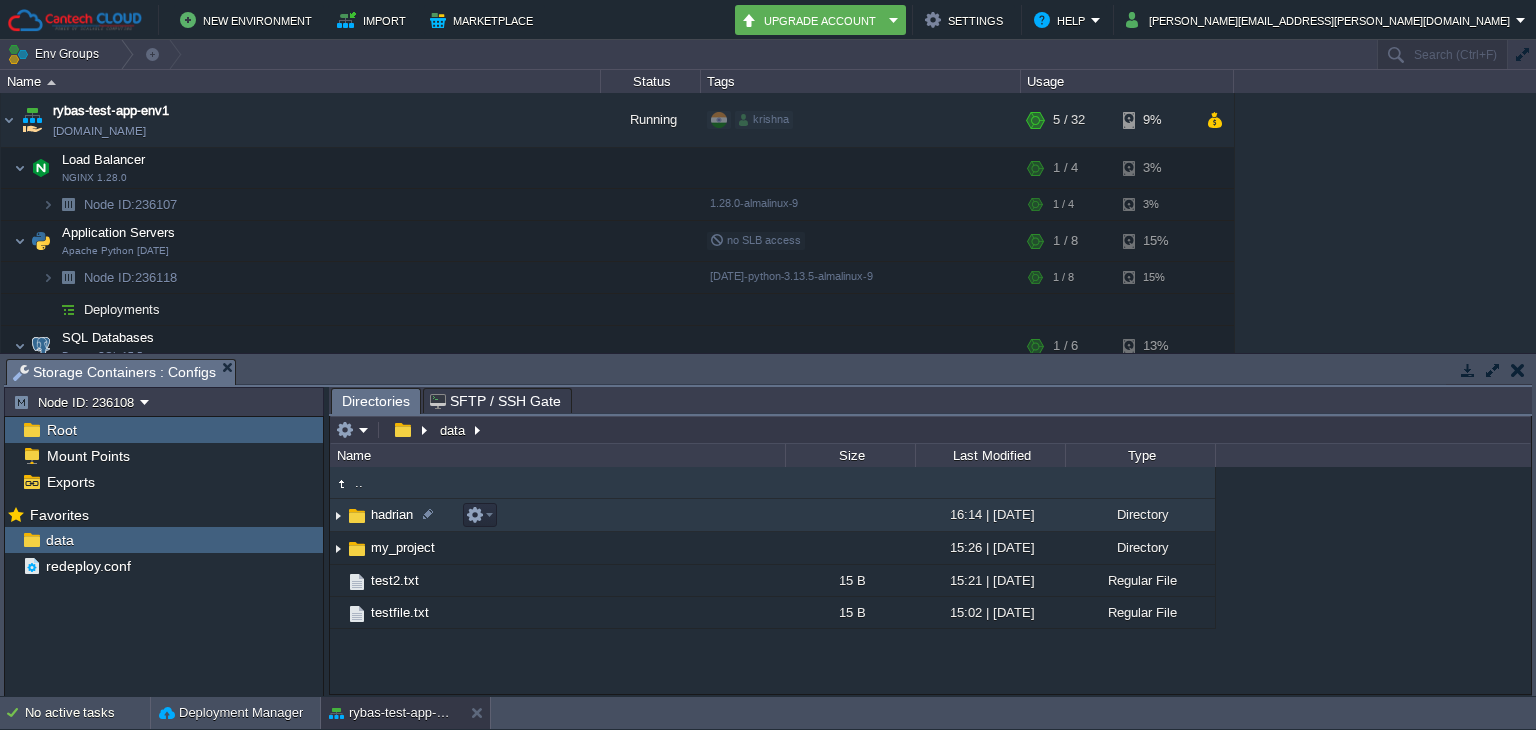 click at bounding box center (357, 516) 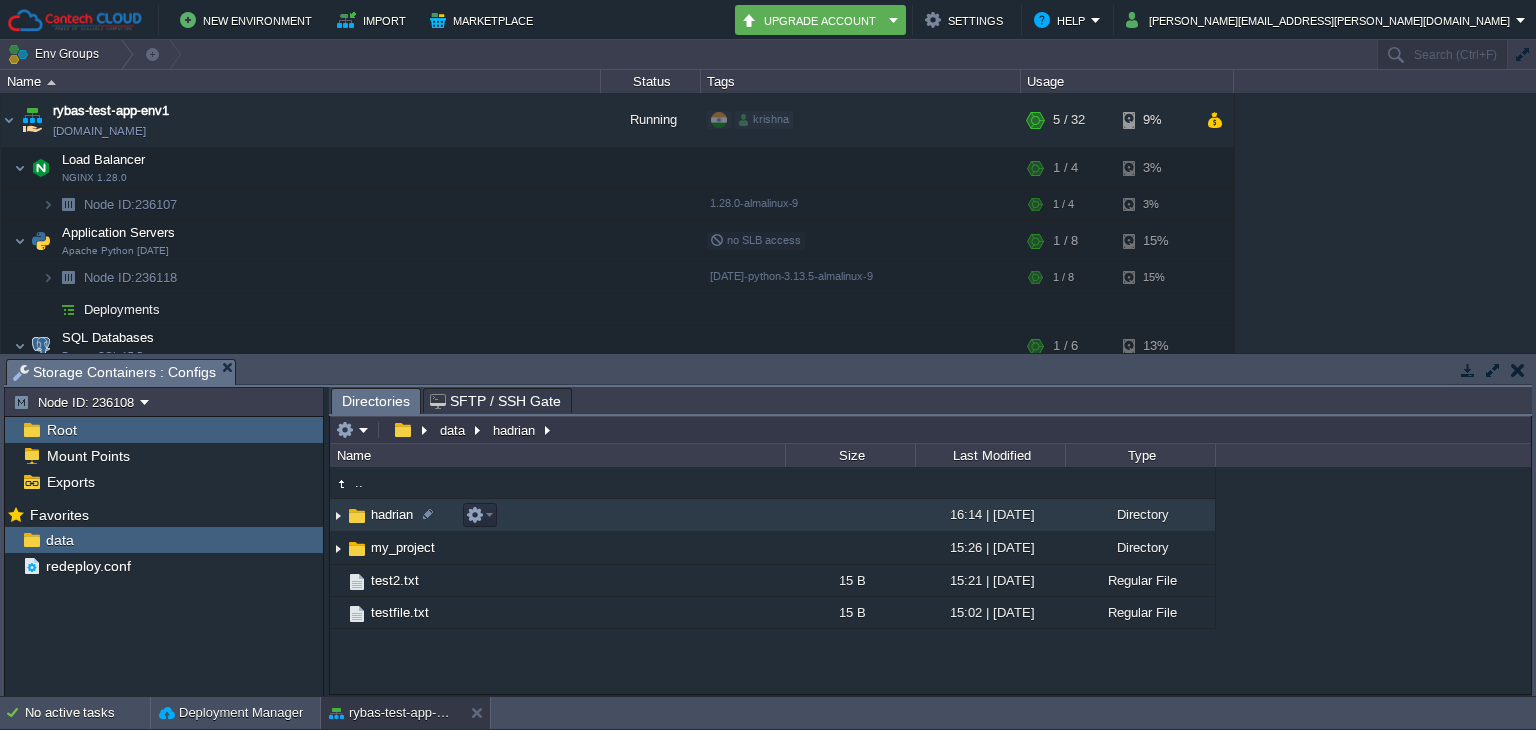 click at bounding box center (338, 515) 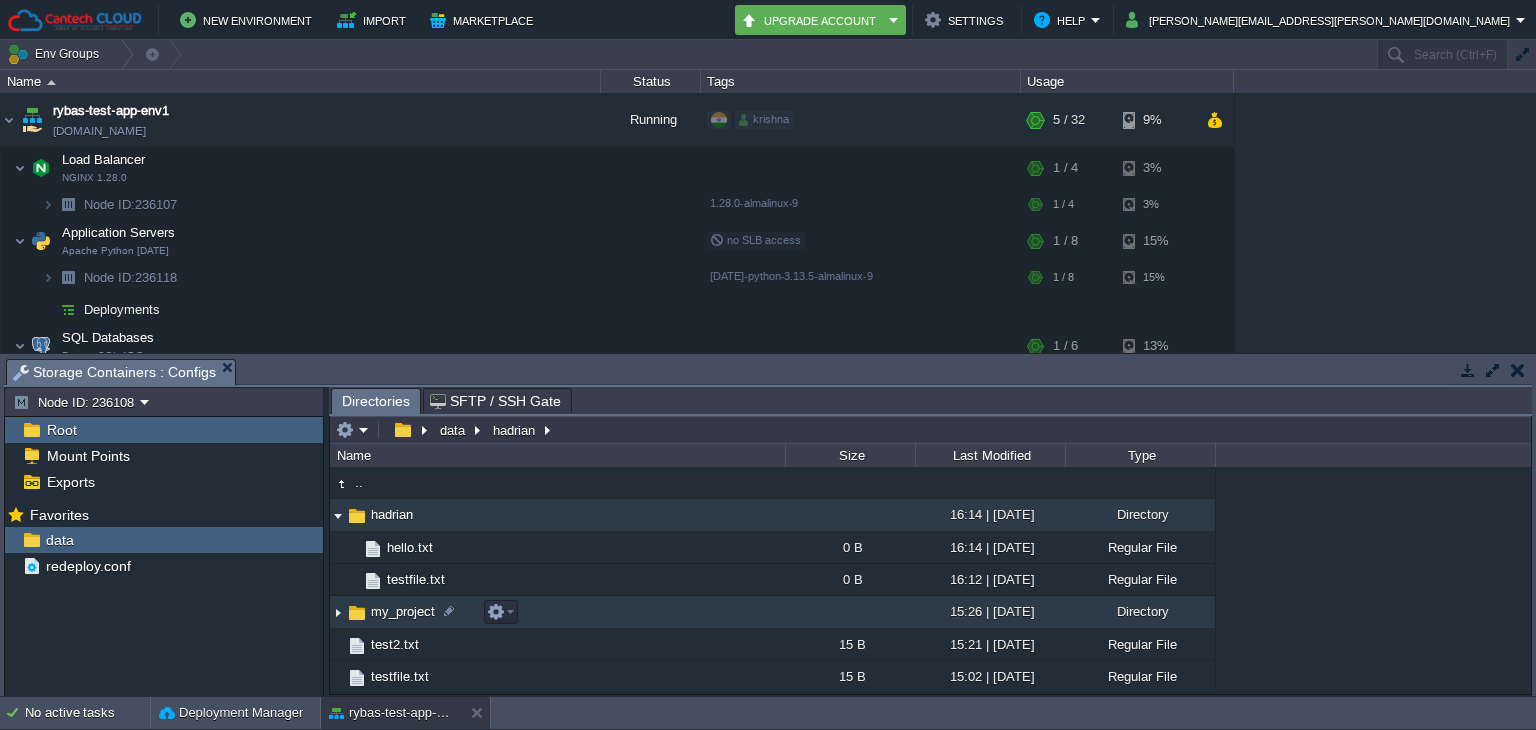 click at bounding box center (338, 612) 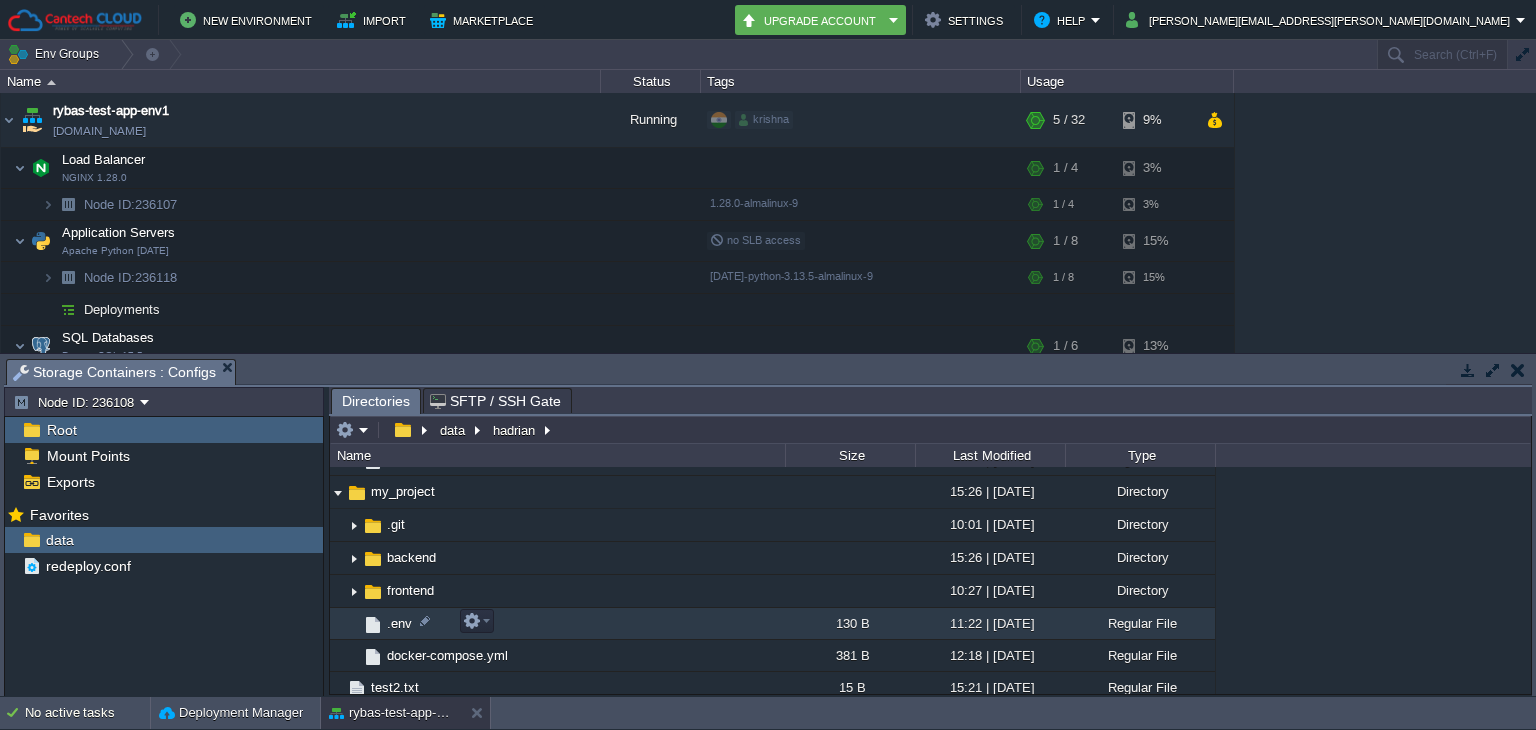 scroll, scrollTop: 129, scrollLeft: 0, axis: vertical 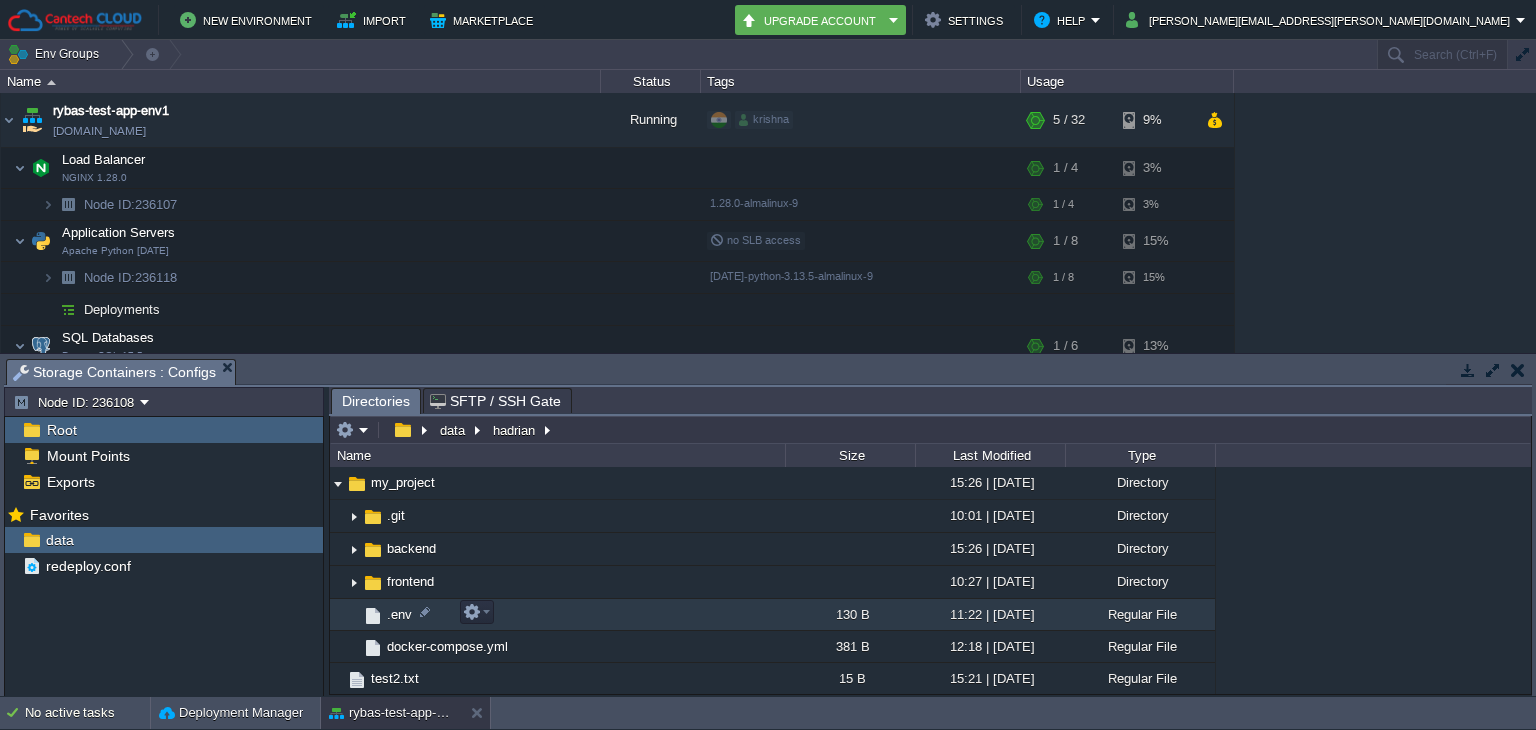 click on ".env" at bounding box center (399, 614) 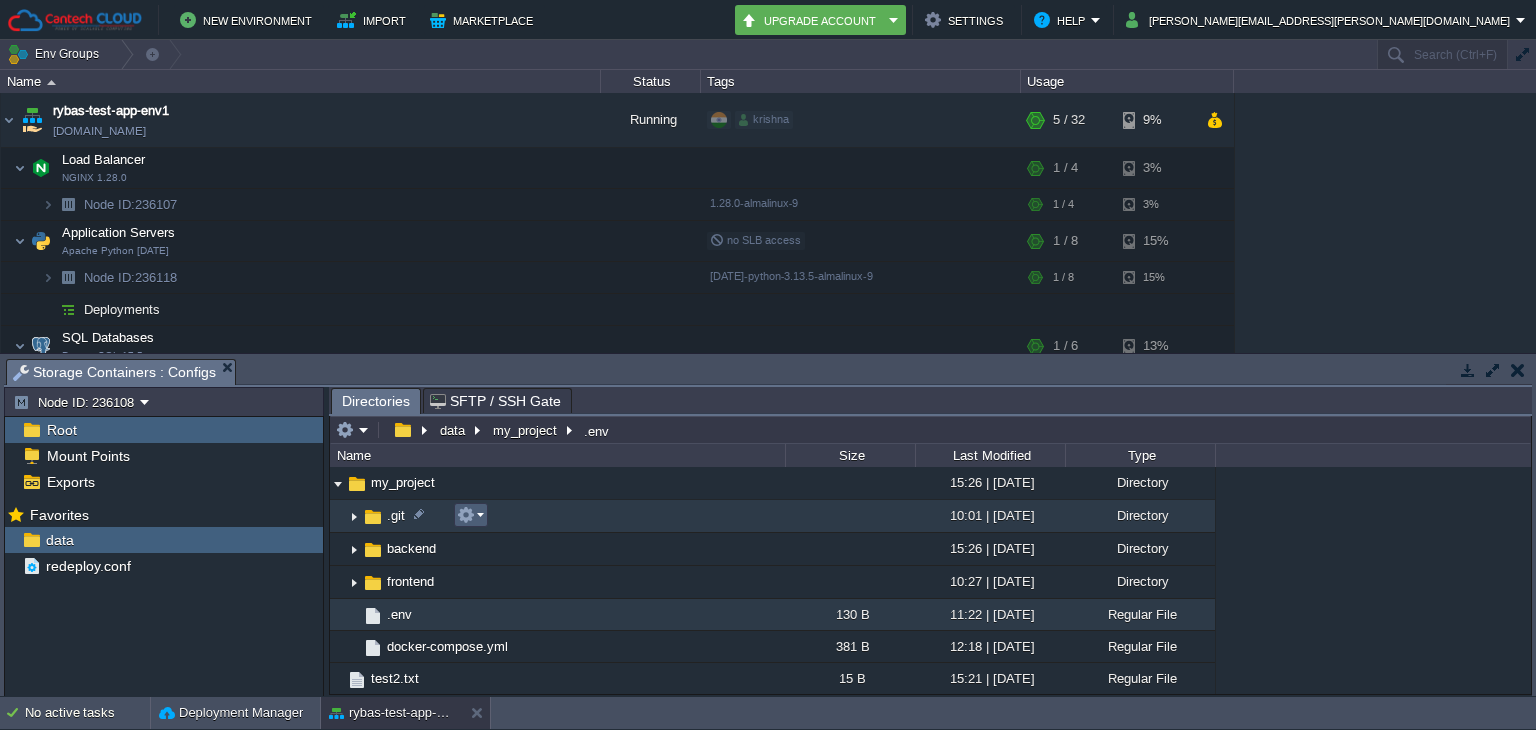 click at bounding box center [466, 515] 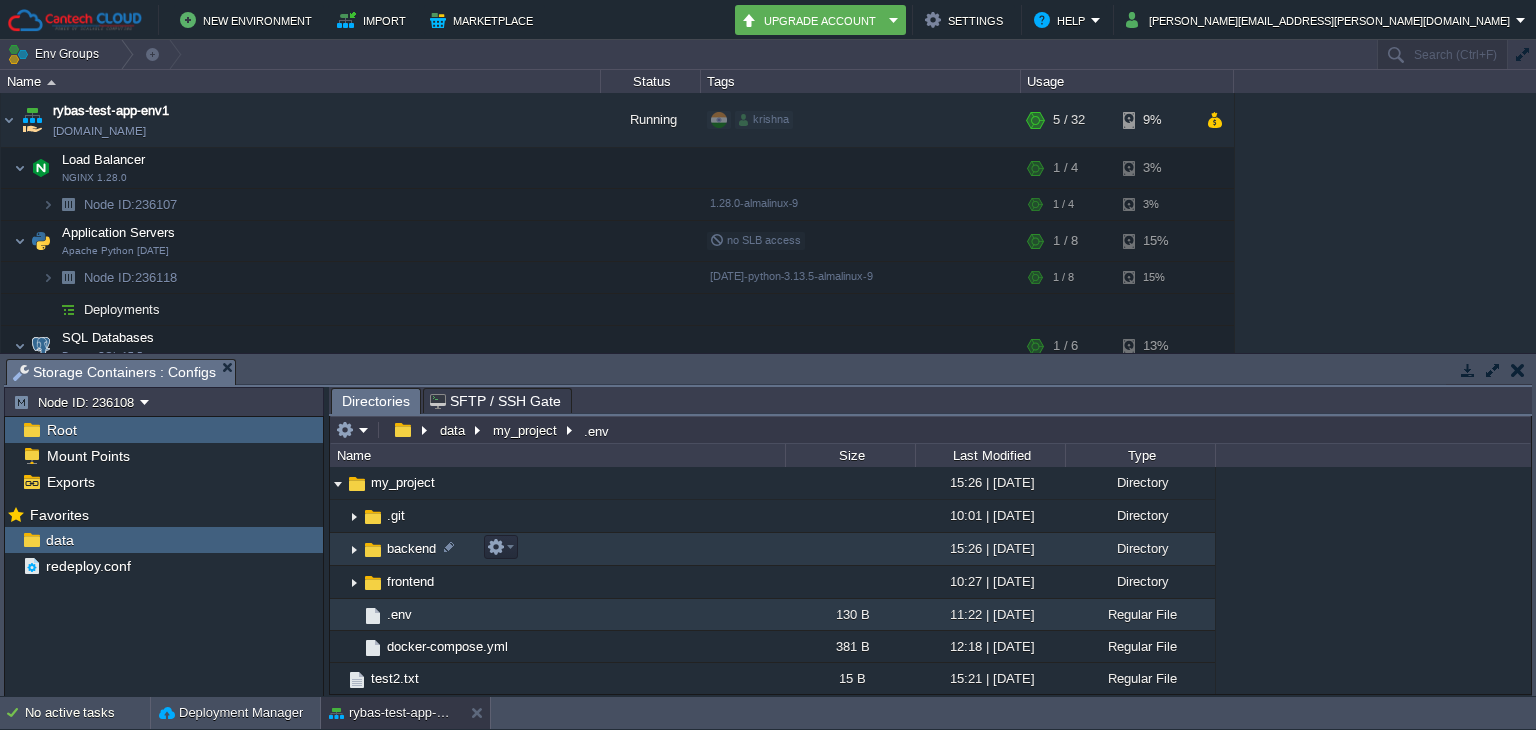 click at bounding box center (373, 550) 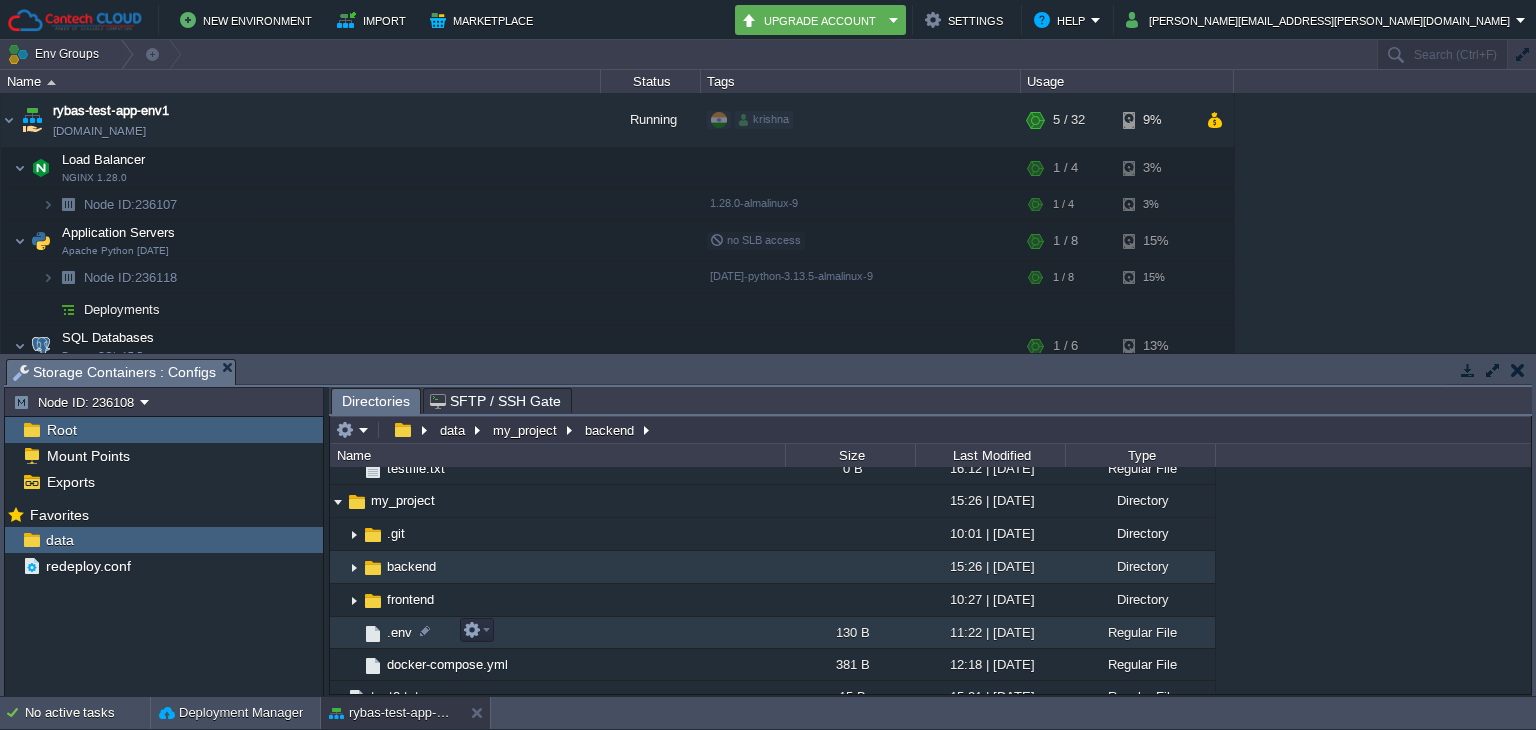 scroll, scrollTop: 159, scrollLeft: 0, axis: vertical 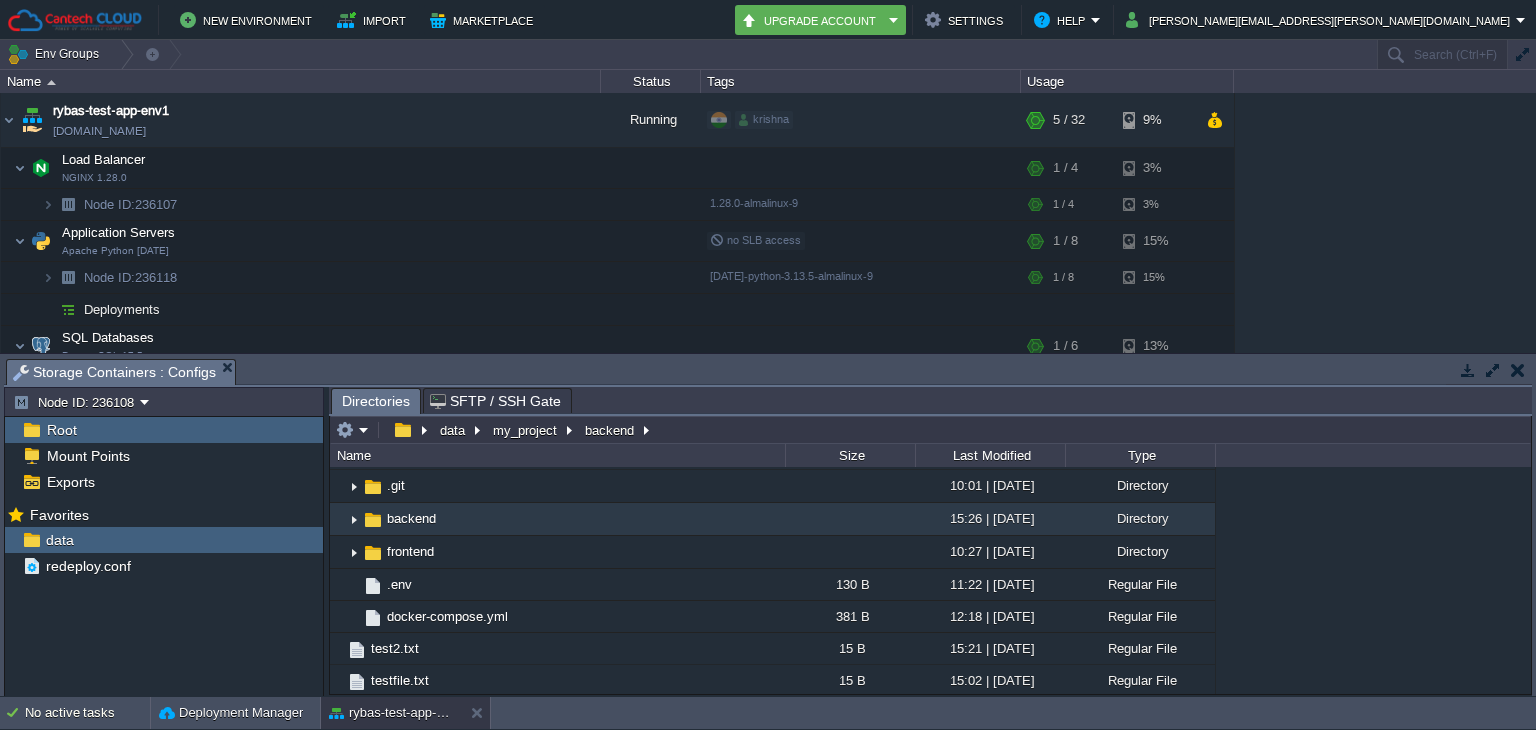 click at bounding box center (1517, 370) 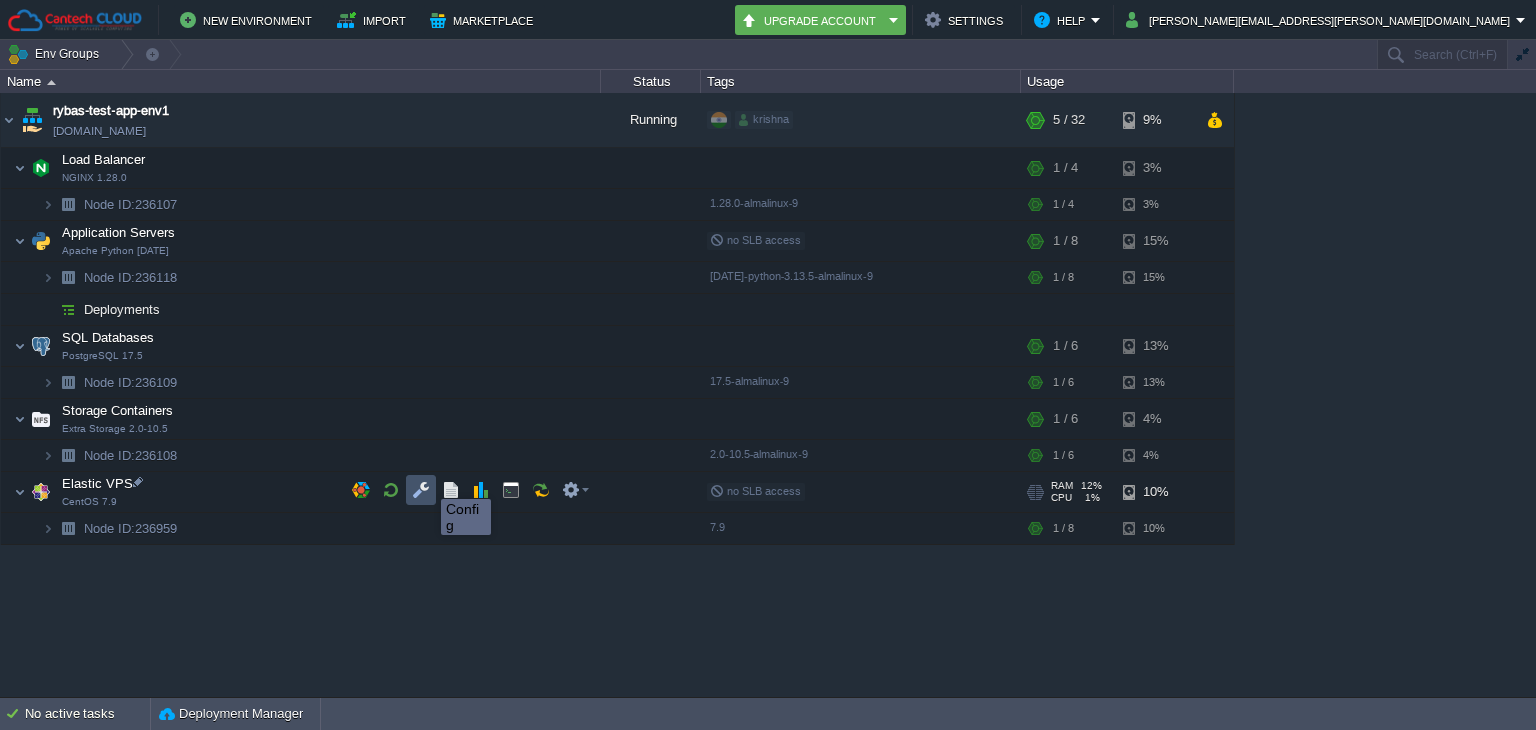 click at bounding box center [421, 490] 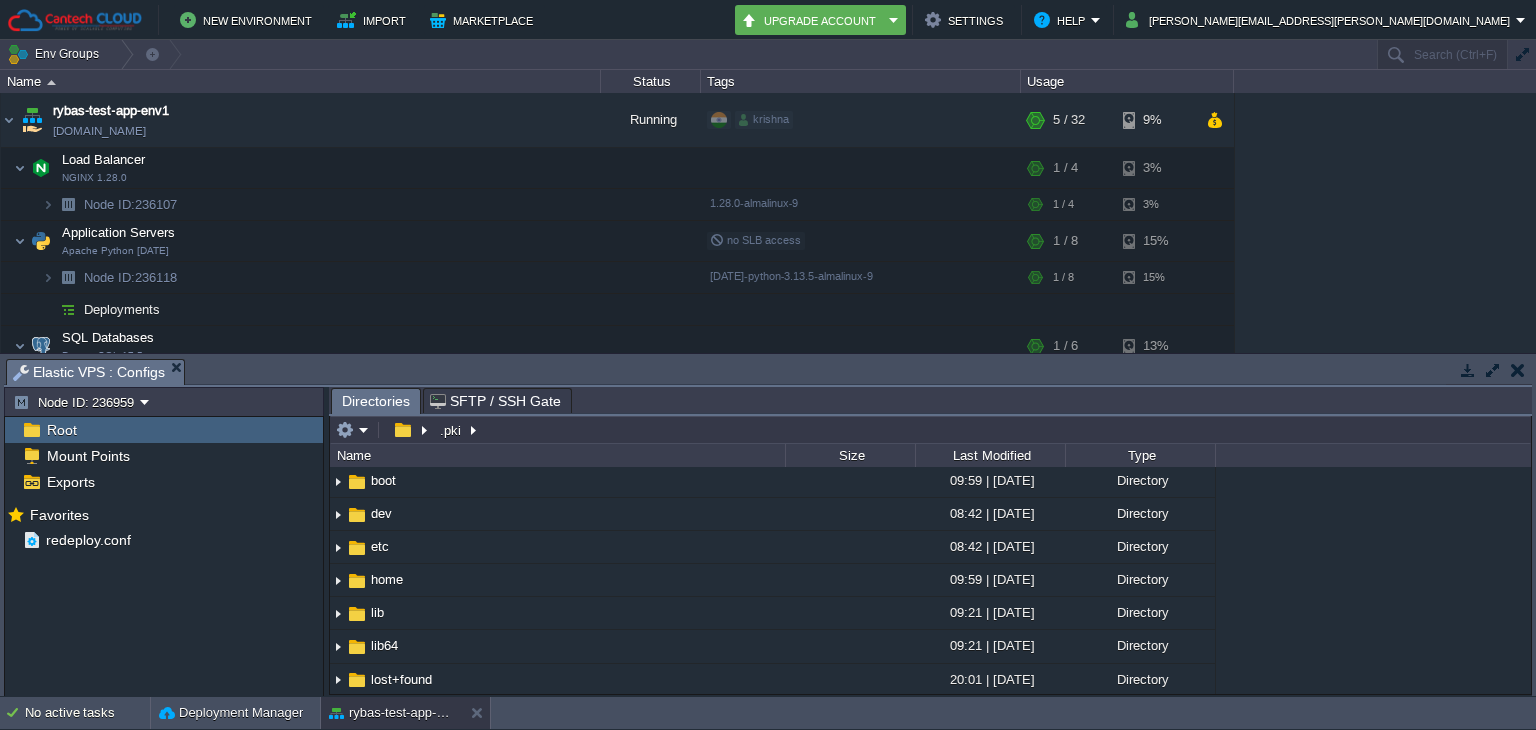scroll, scrollTop: 226, scrollLeft: 0, axis: vertical 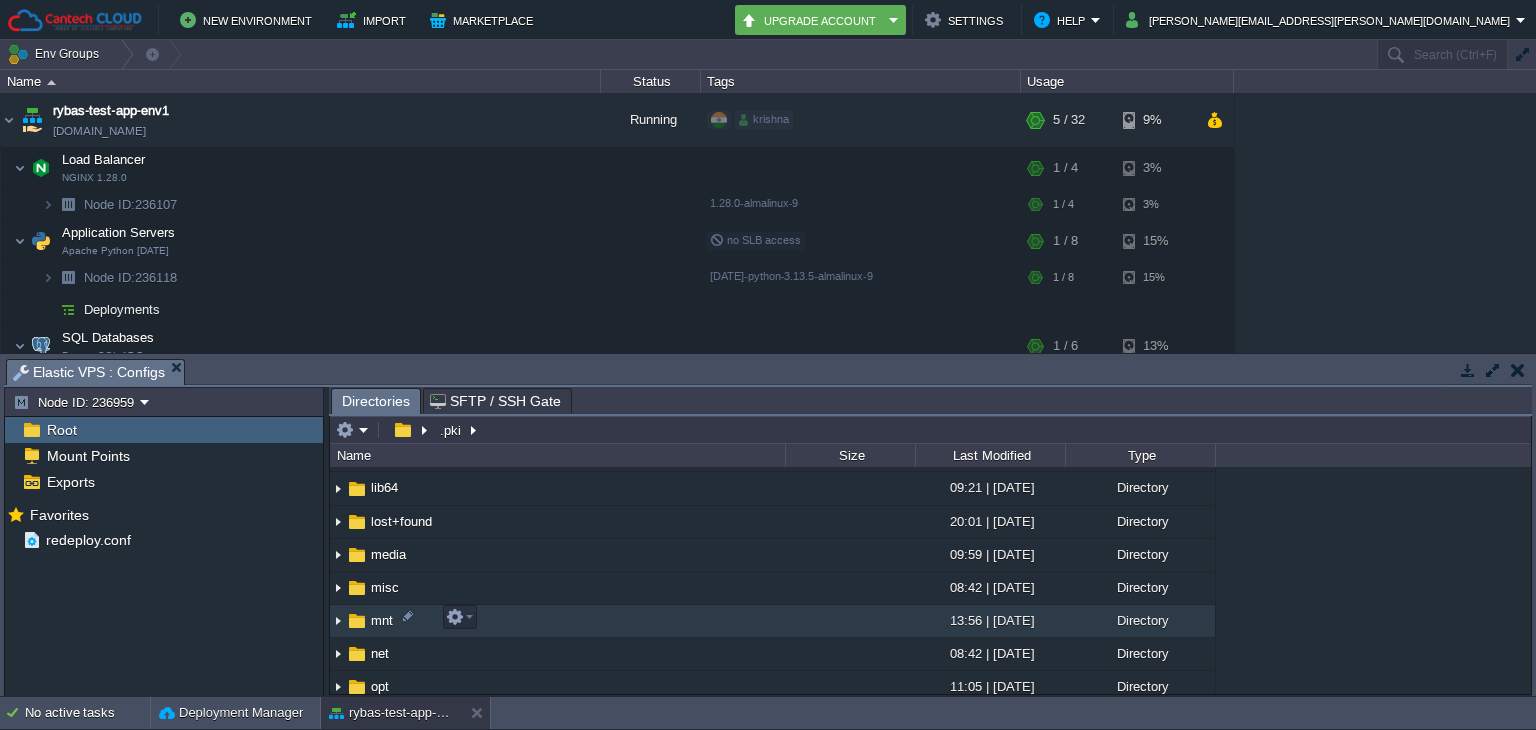 click on "mnt" at bounding box center [557, 621] 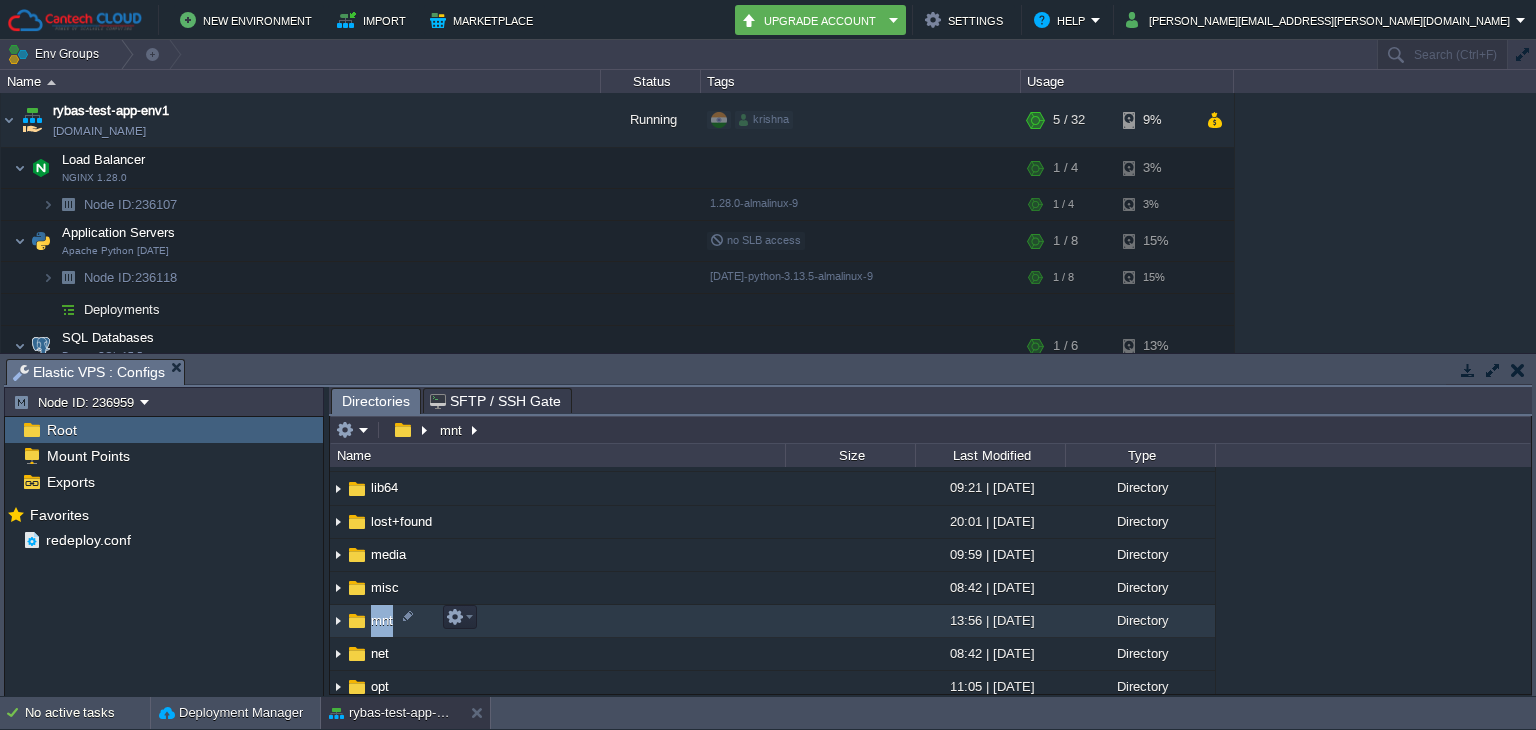 click on "mnt" at bounding box center [557, 621] 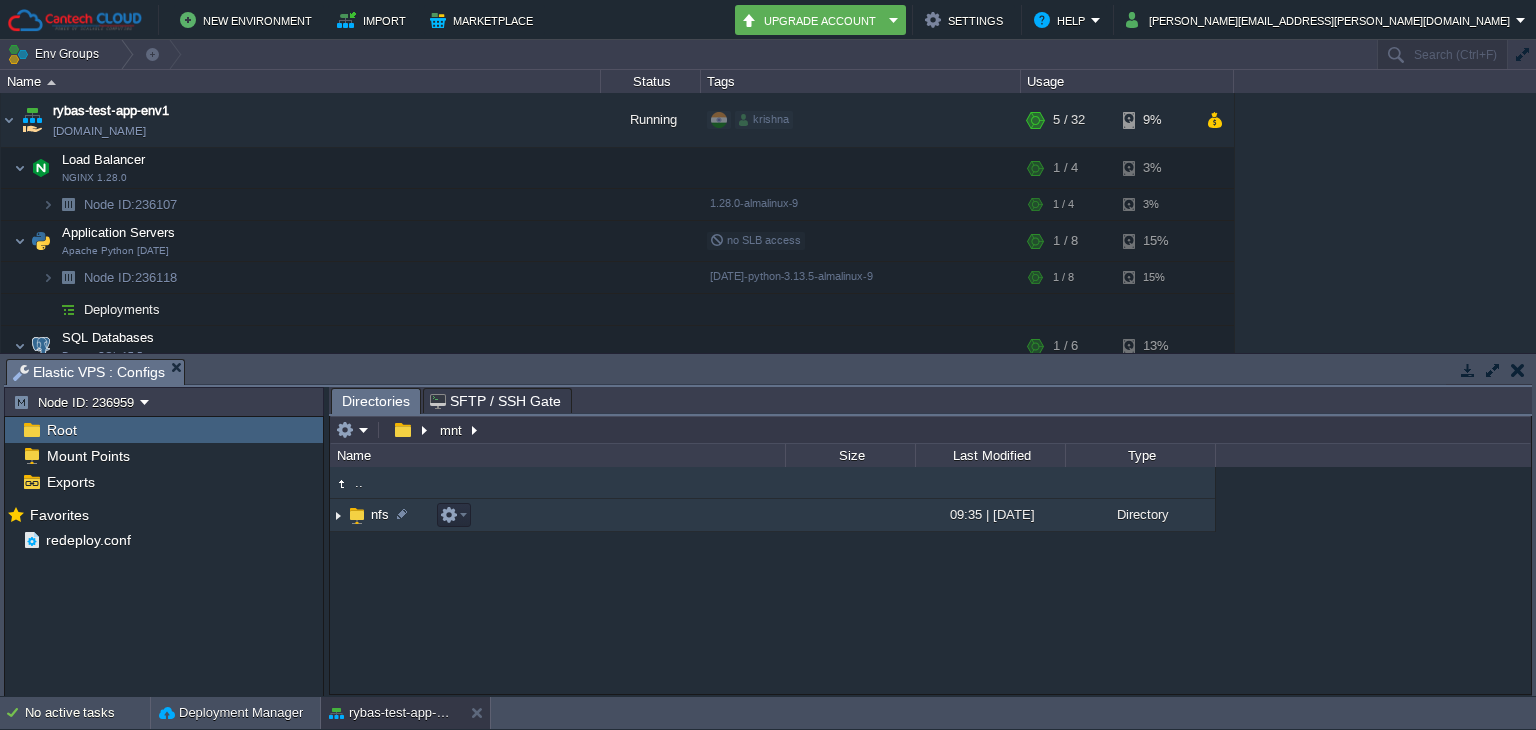 click on "nfs" at bounding box center [557, 515] 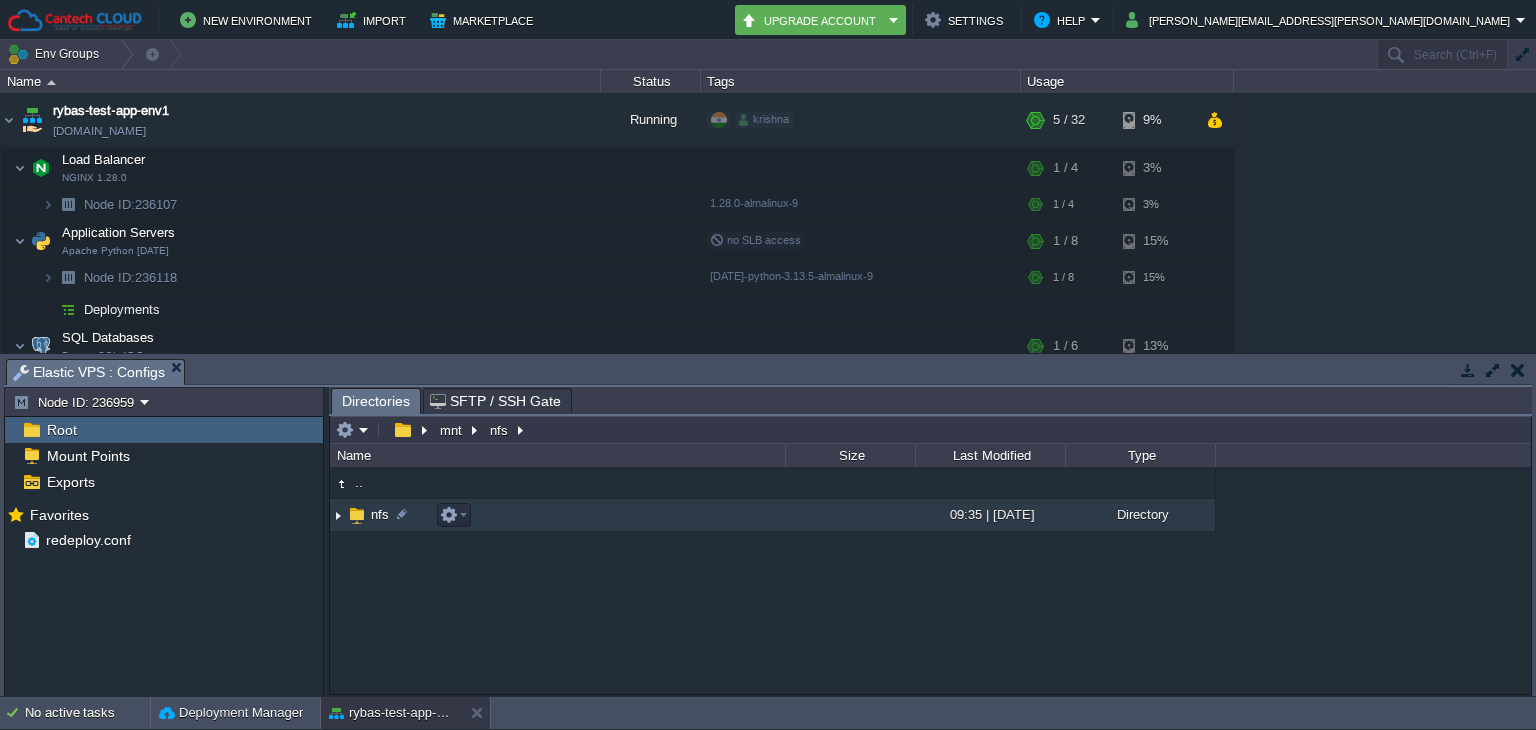 click on "nfs" at bounding box center [557, 515] 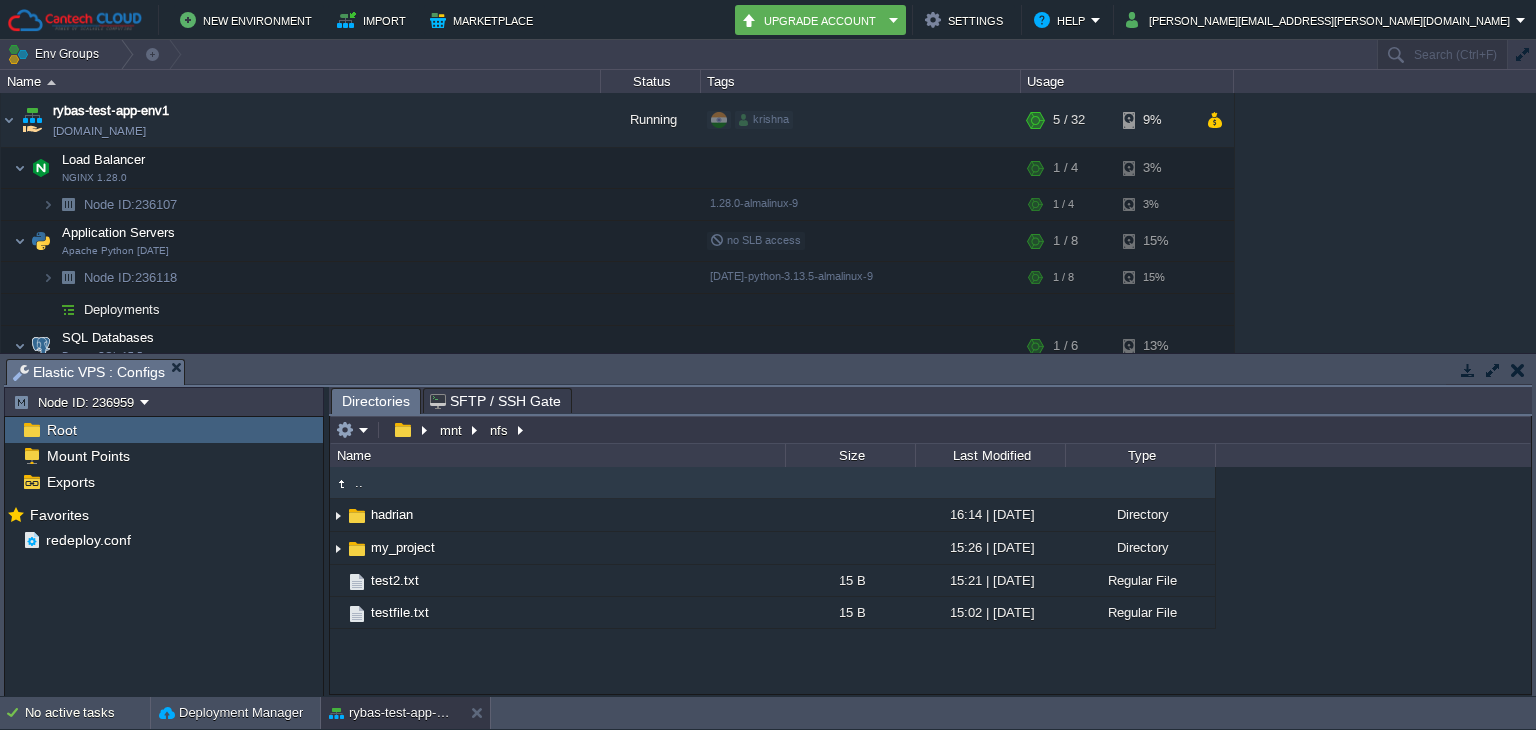 click at bounding box center (1518, 370) 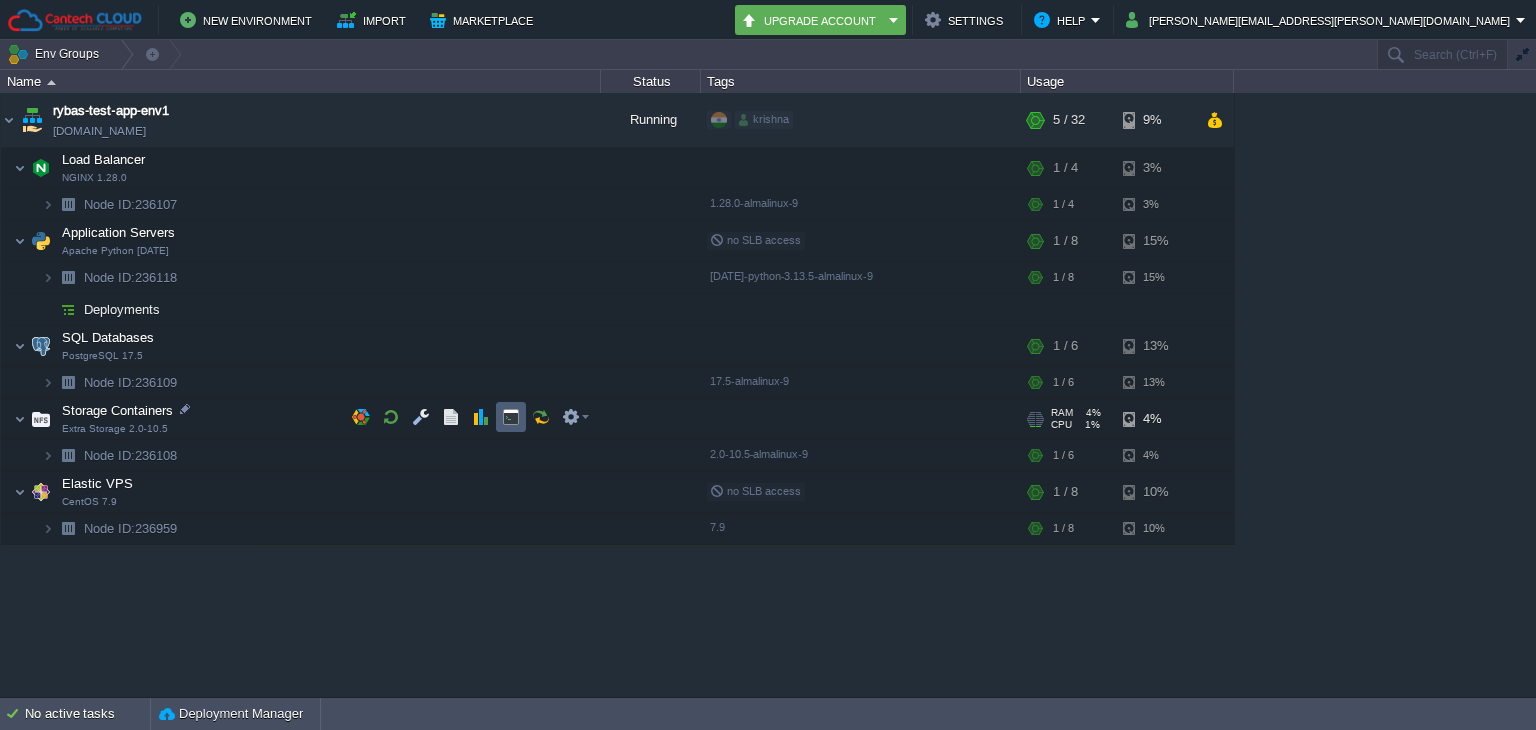 click at bounding box center [511, 417] 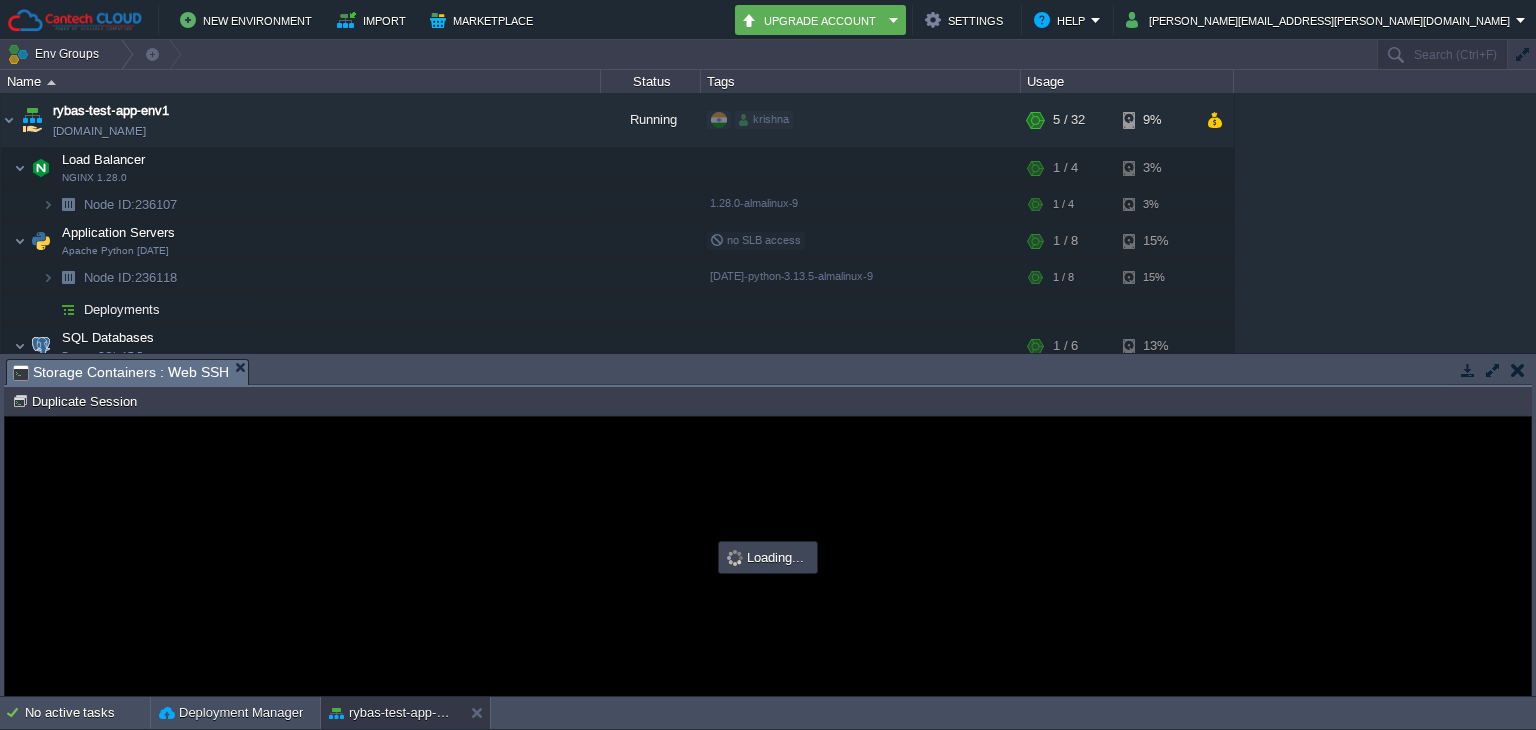 scroll, scrollTop: 0, scrollLeft: 0, axis: both 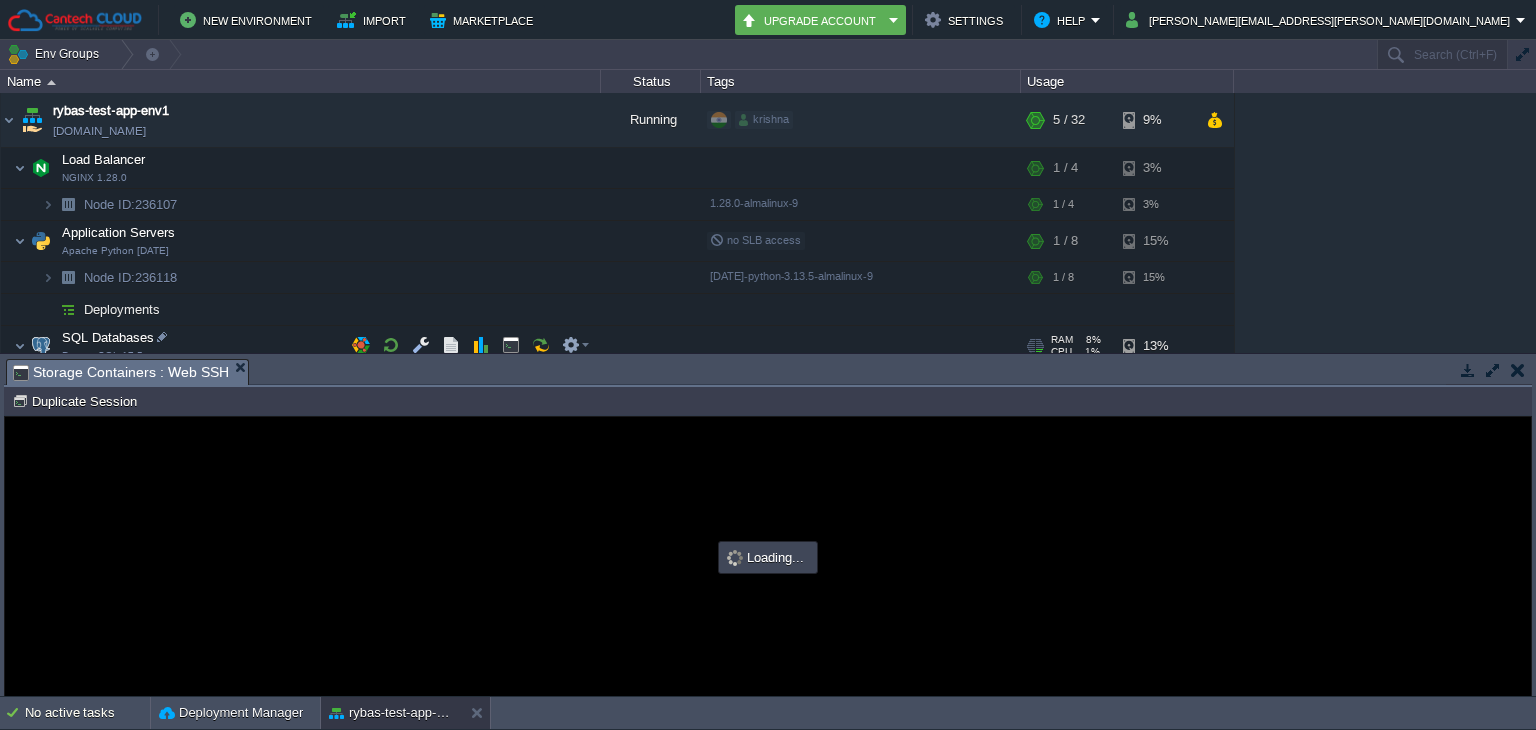 type on "#000000" 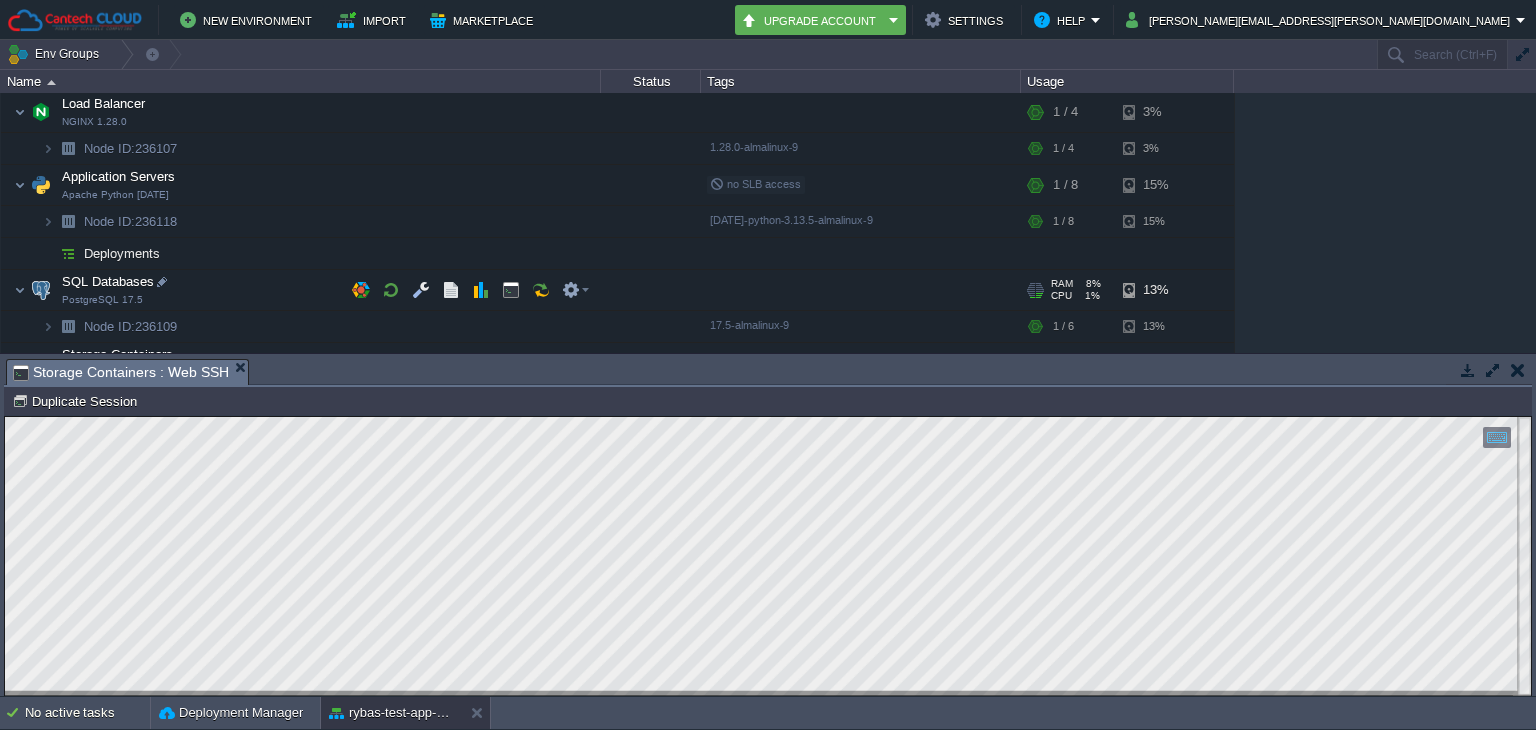 scroll, scrollTop: 88, scrollLeft: 0, axis: vertical 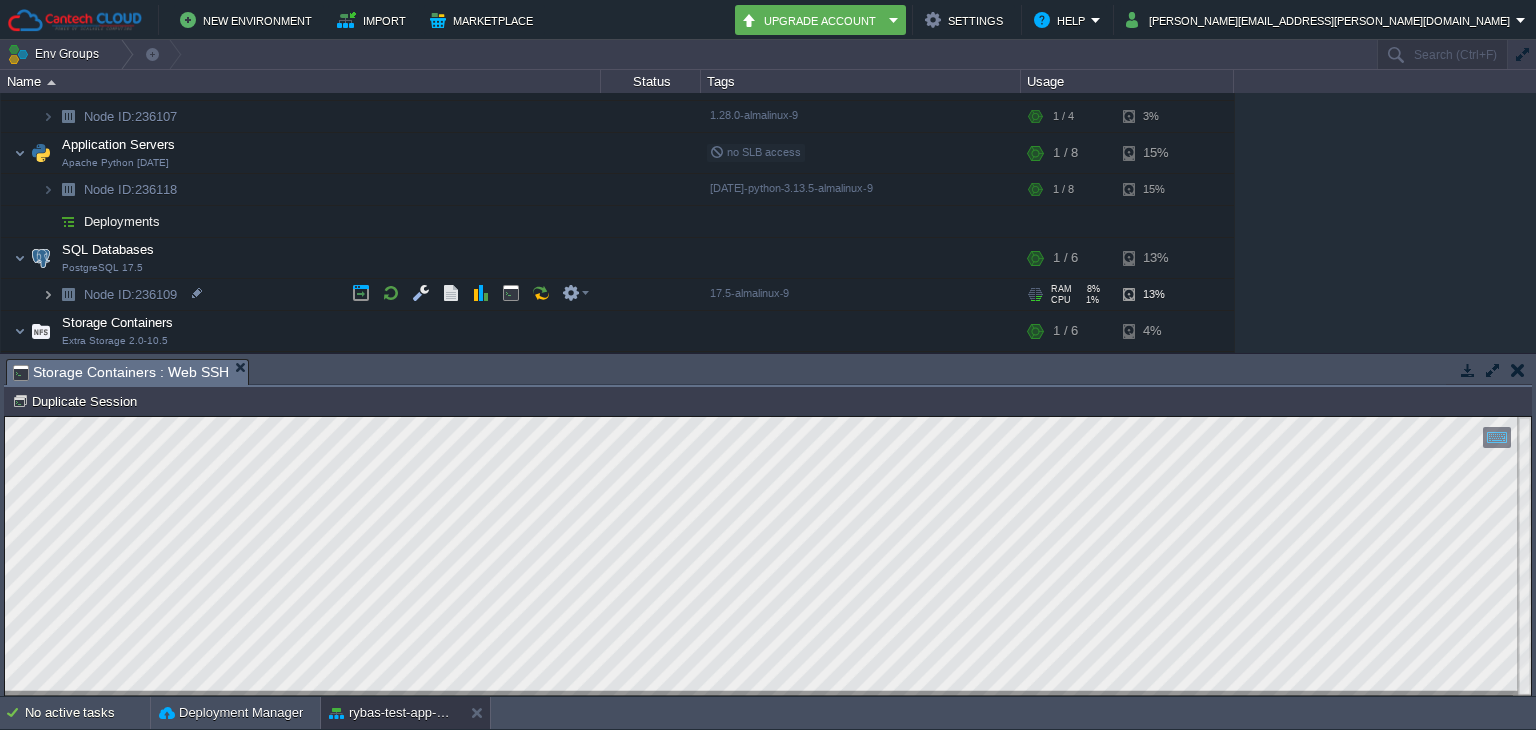 click at bounding box center [48, 294] 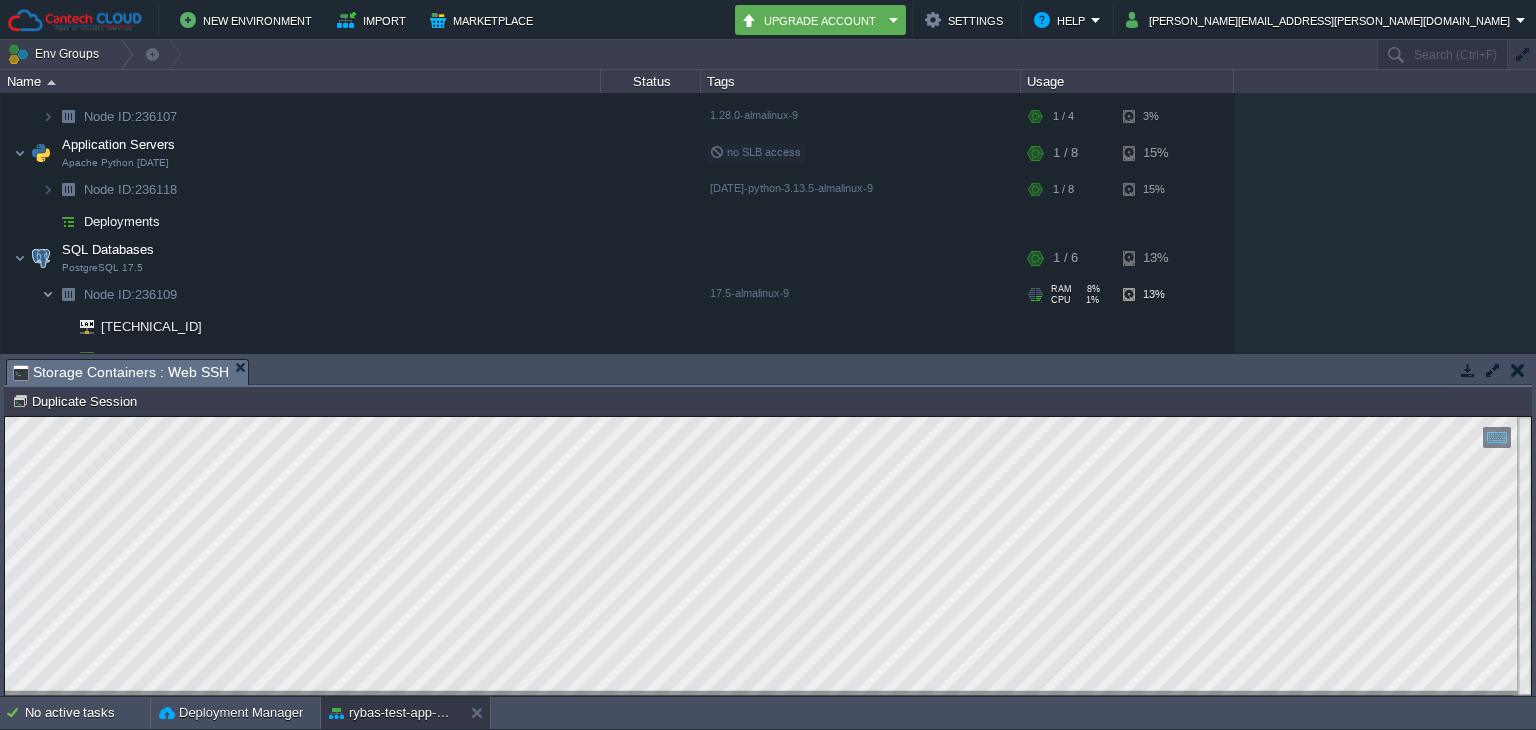 scroll, scrollTop: 114, scrollLeft: 0, axis: vertical 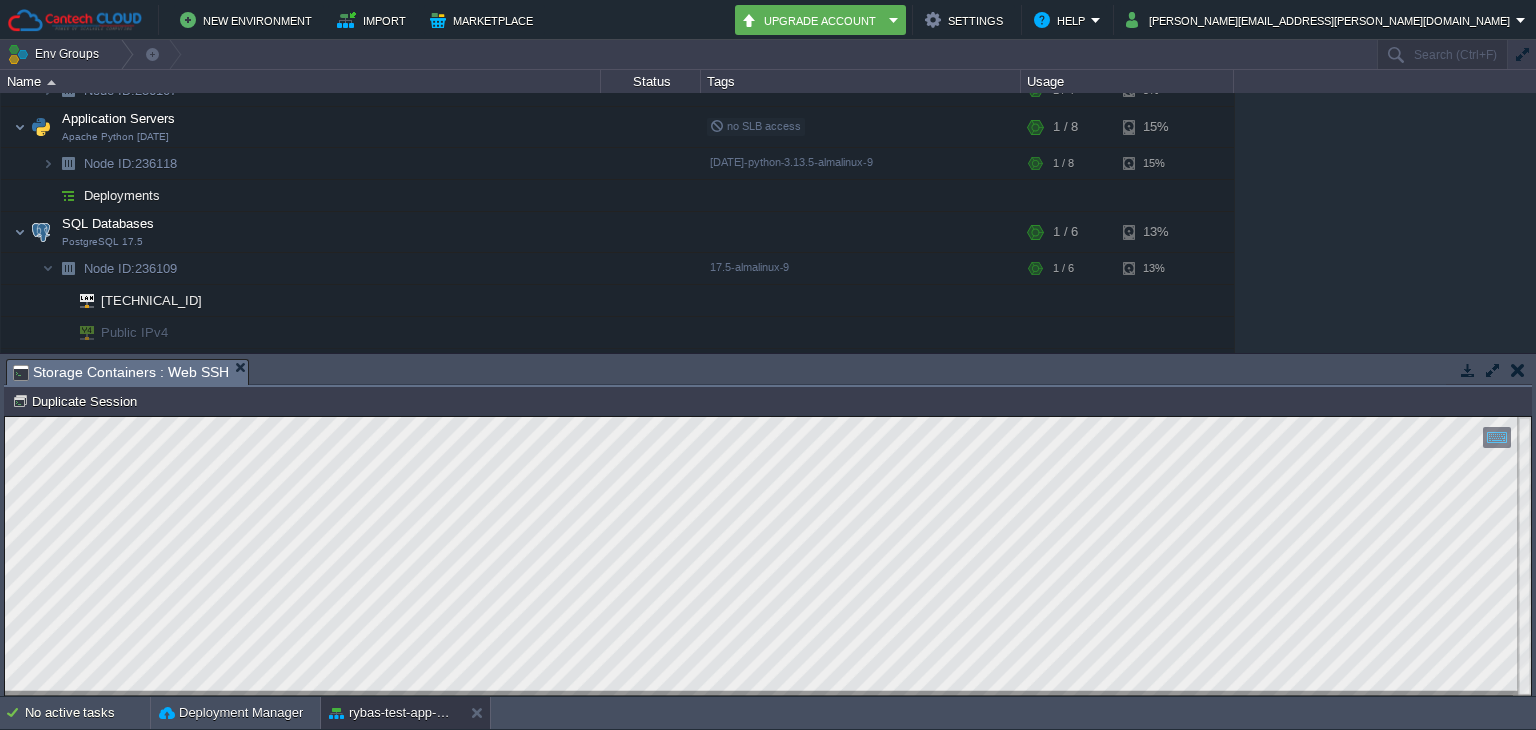 click at bounding box center [1518, 370] 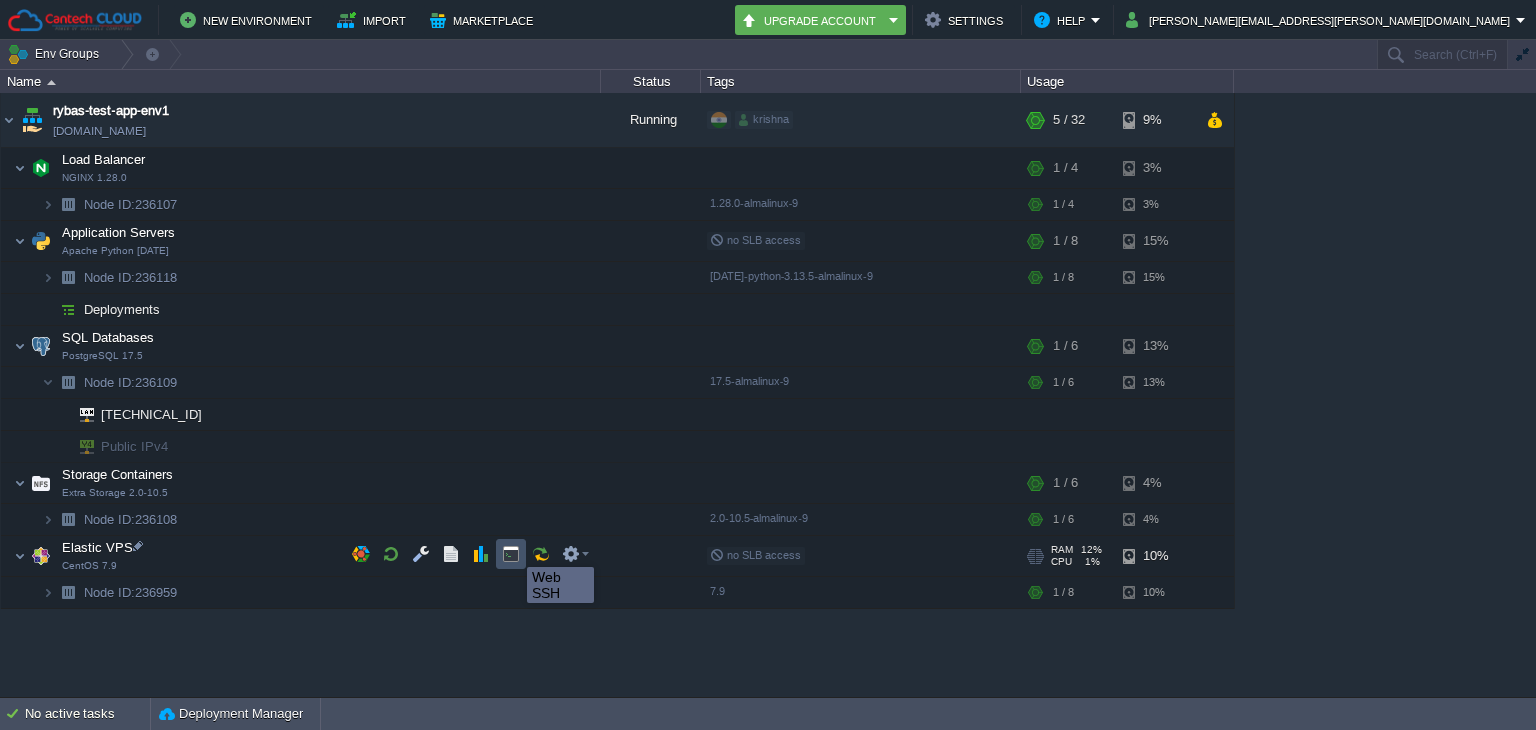 click at bounding box center (511, 554) 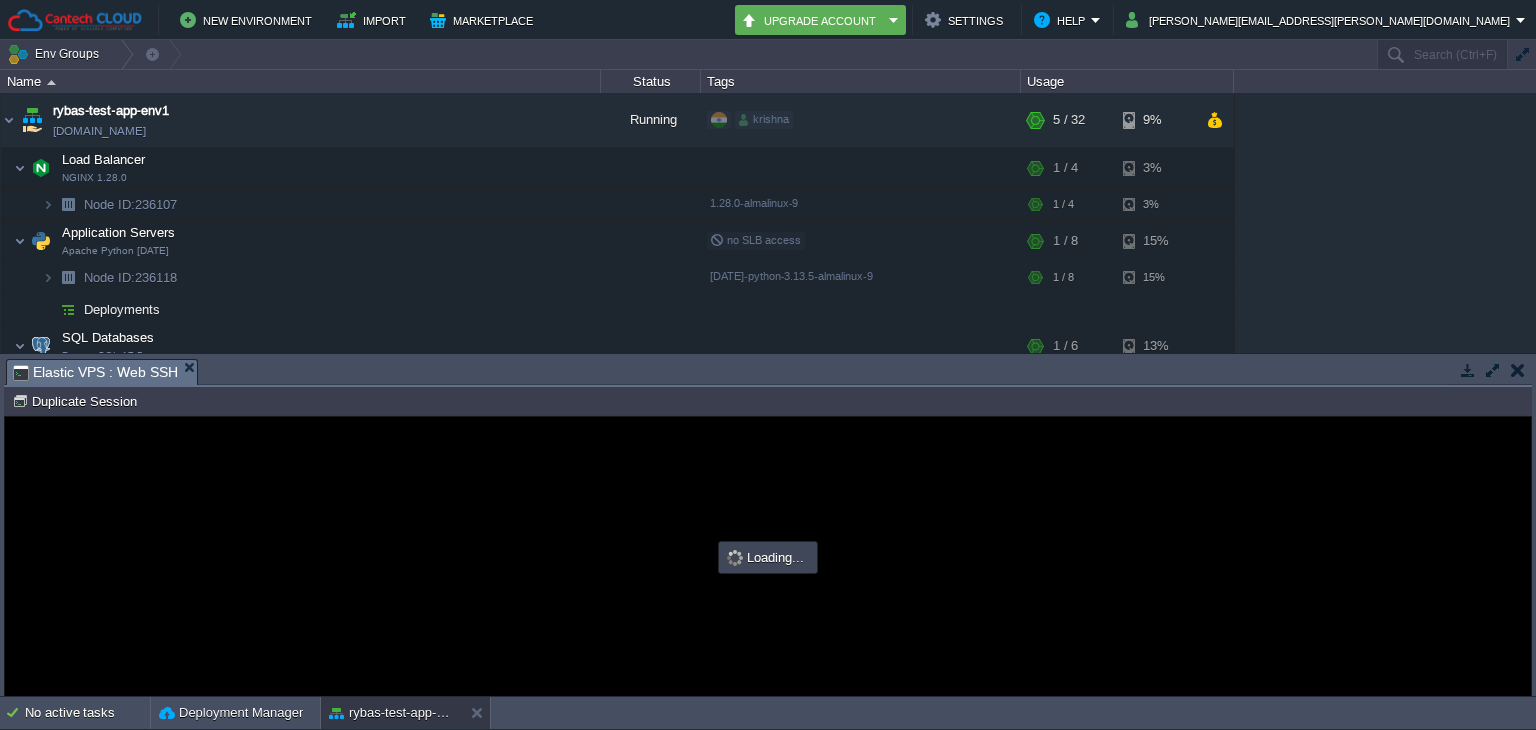 scroll, scrollTop: 0, scrollLeft: 0, axis: both 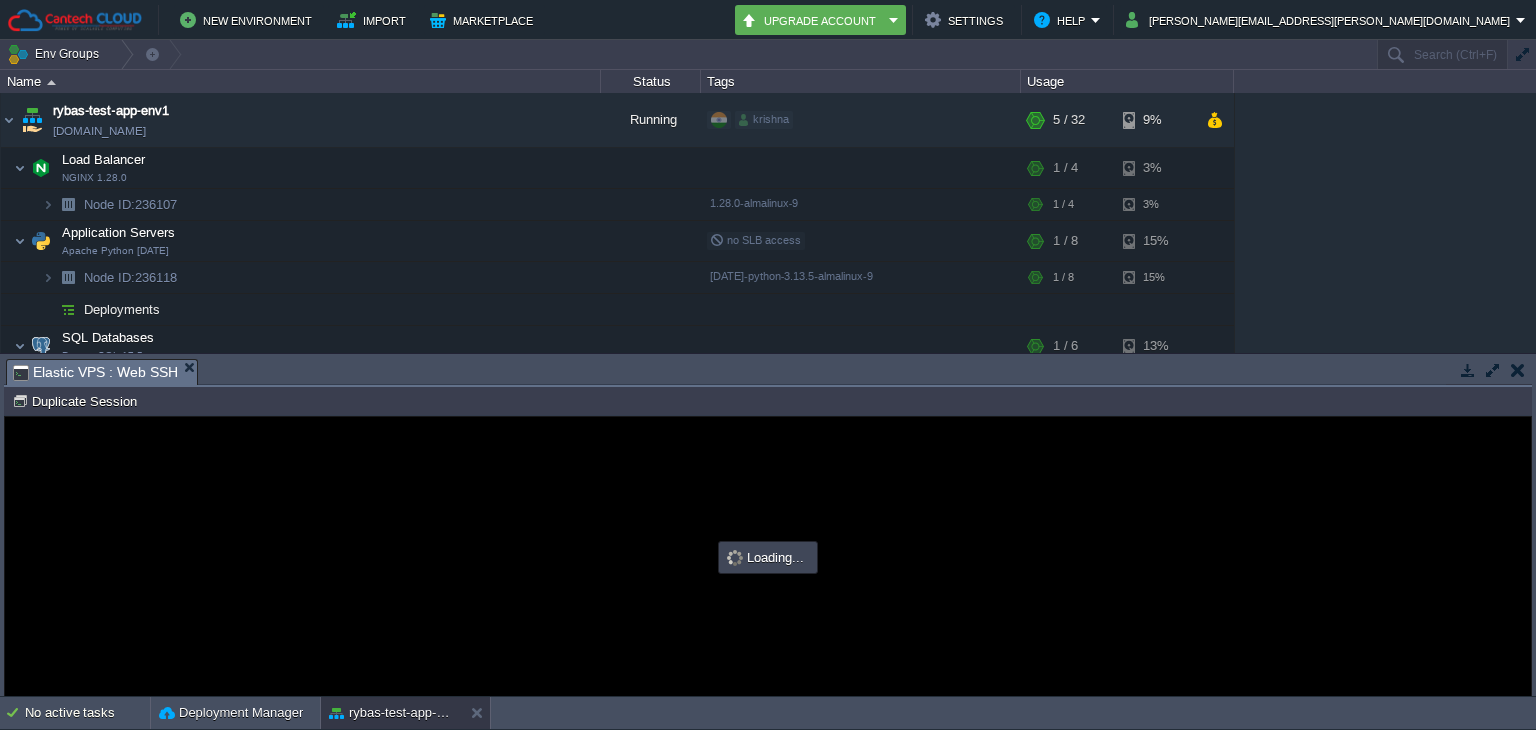 type on "#000000" 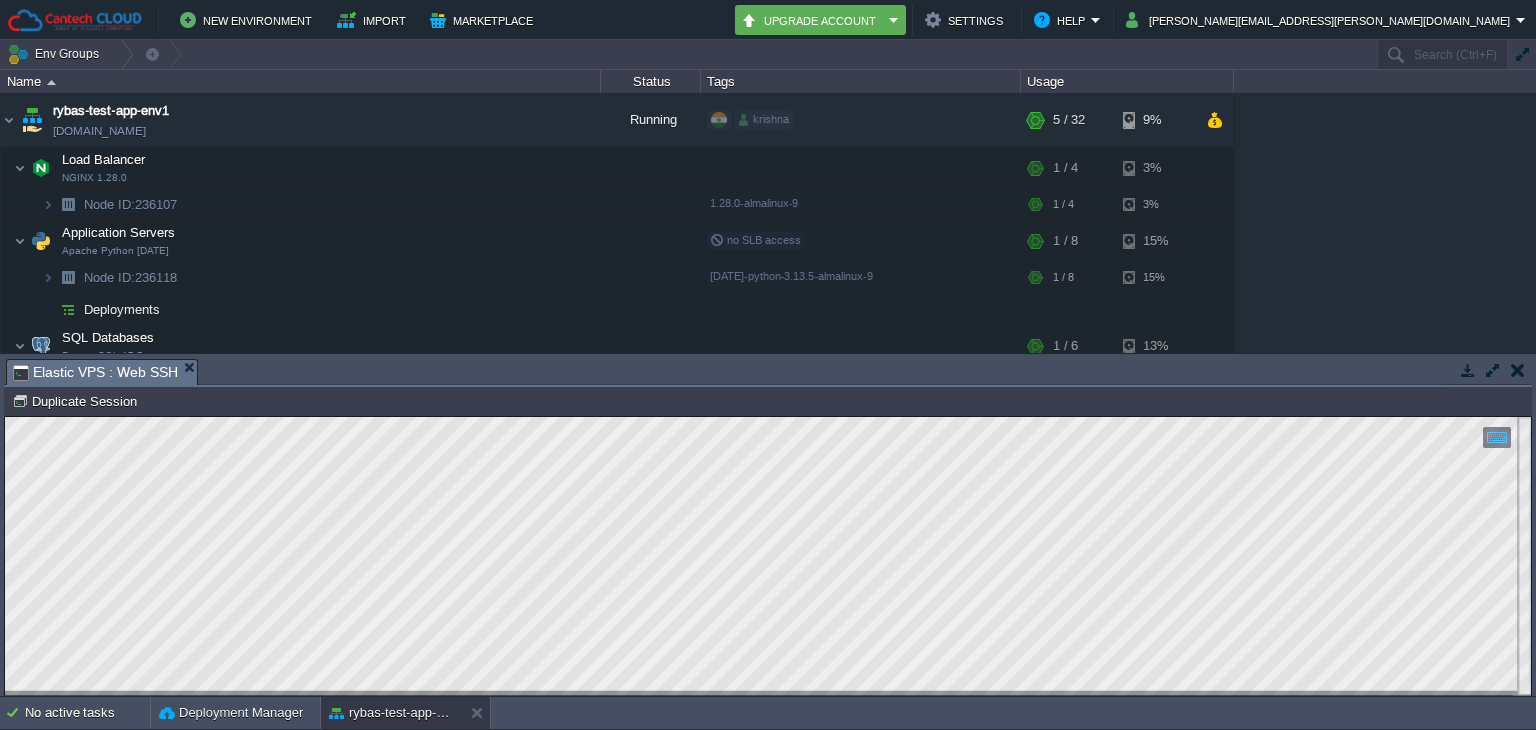 click at bounding box center [1518, 370] 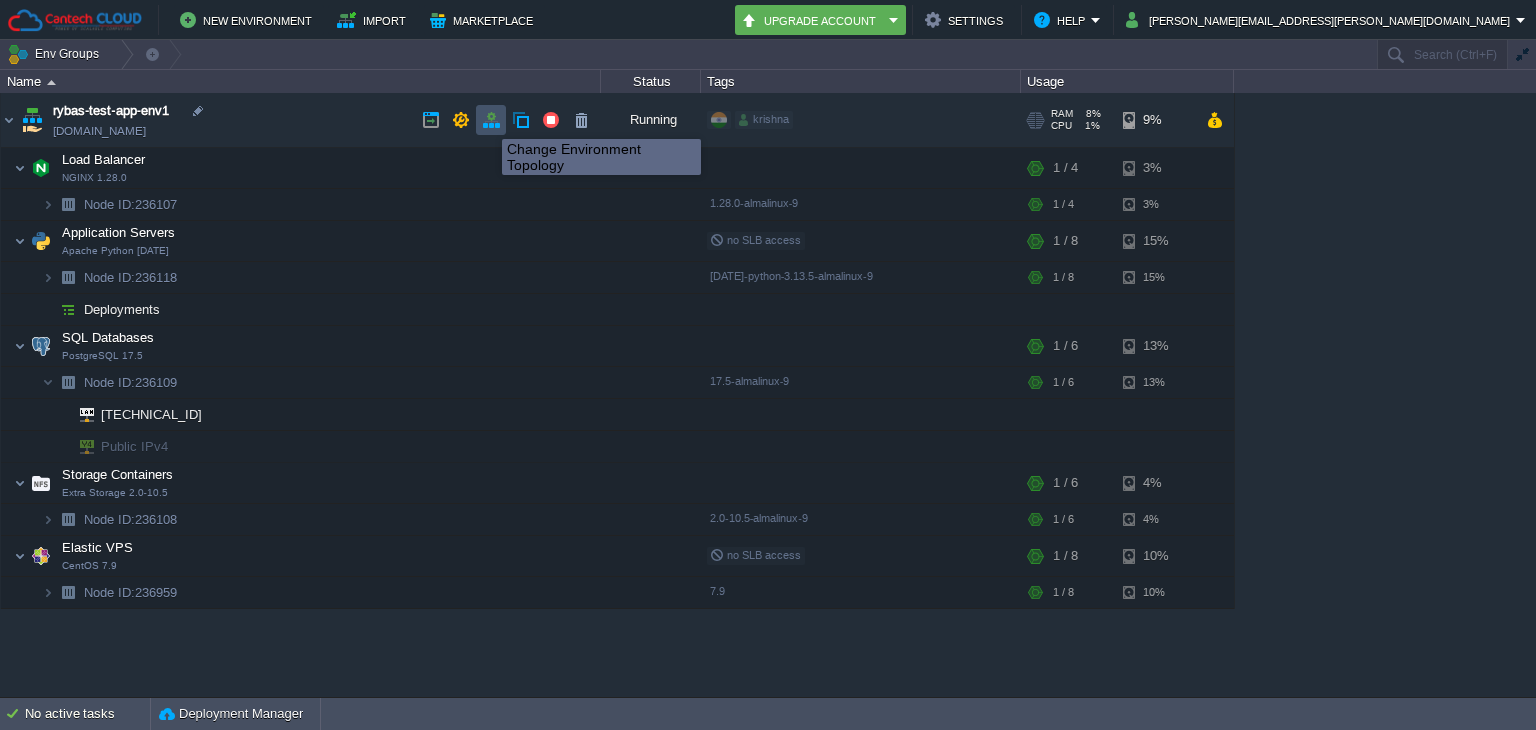 click at bounding box center [491, 120] 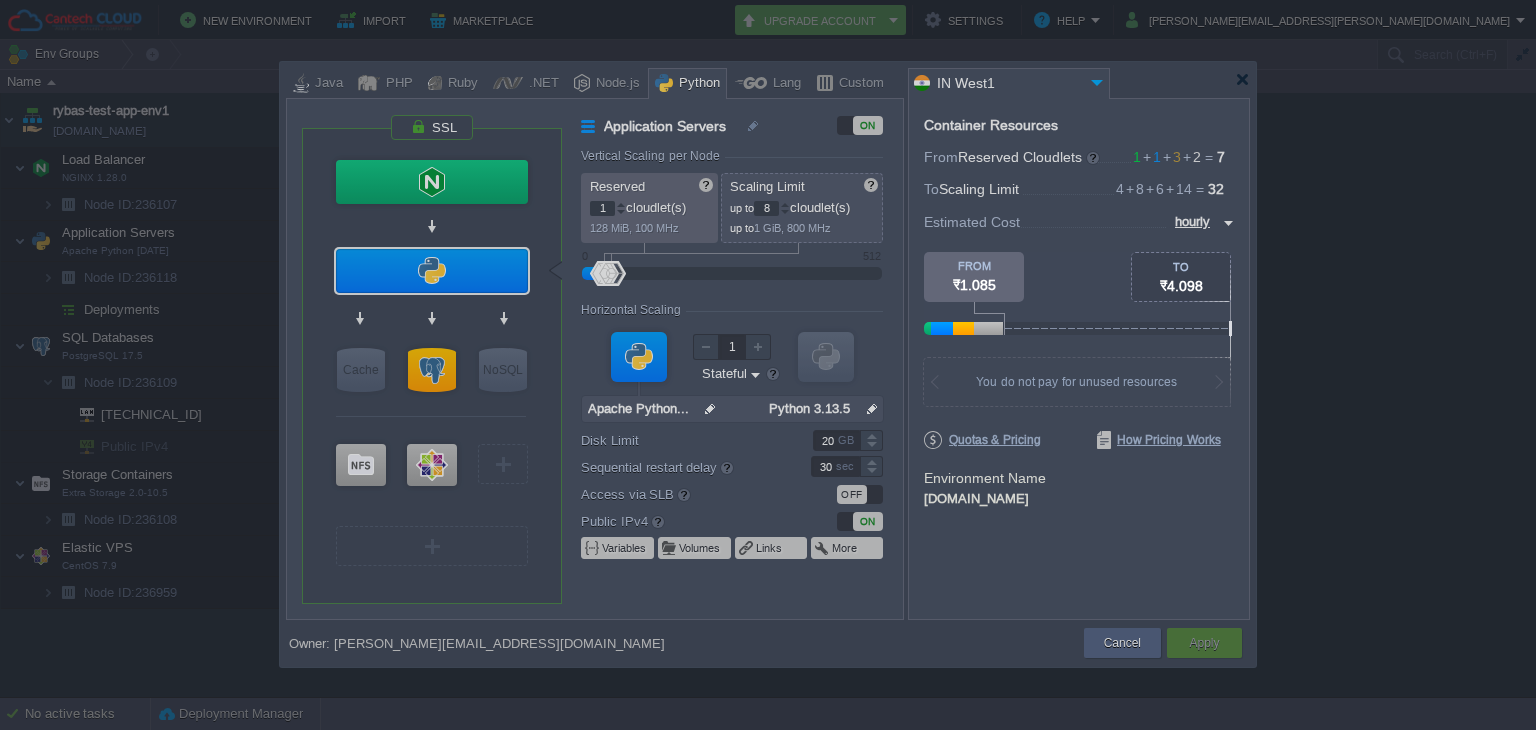 click on "New Environment Import Marketplace Bonus ₹0.00 Upgrade Account   Settings Help [PERSON_NAME][EMAIL_ADDRESS][PERSON_NAME][DOMAIN_NAME]       Env Groups                     Search (Ctrl+F)         auto-gen Name Status Tags Usage rybas-test-app-env1 [DOMAIN_NAME] Running                               krishna              + Add to Env Group                                                                                                                                                            RAM                 8%                                         CPU                 1%                             5 / 32                    9%       Load Balancer NGINX 1.28.0                                                                                                                                                            RAM                 6%                                         CPU                 0%                             1 / 4                    3%     Node ID:  236107" at bounding box center (768, 365) 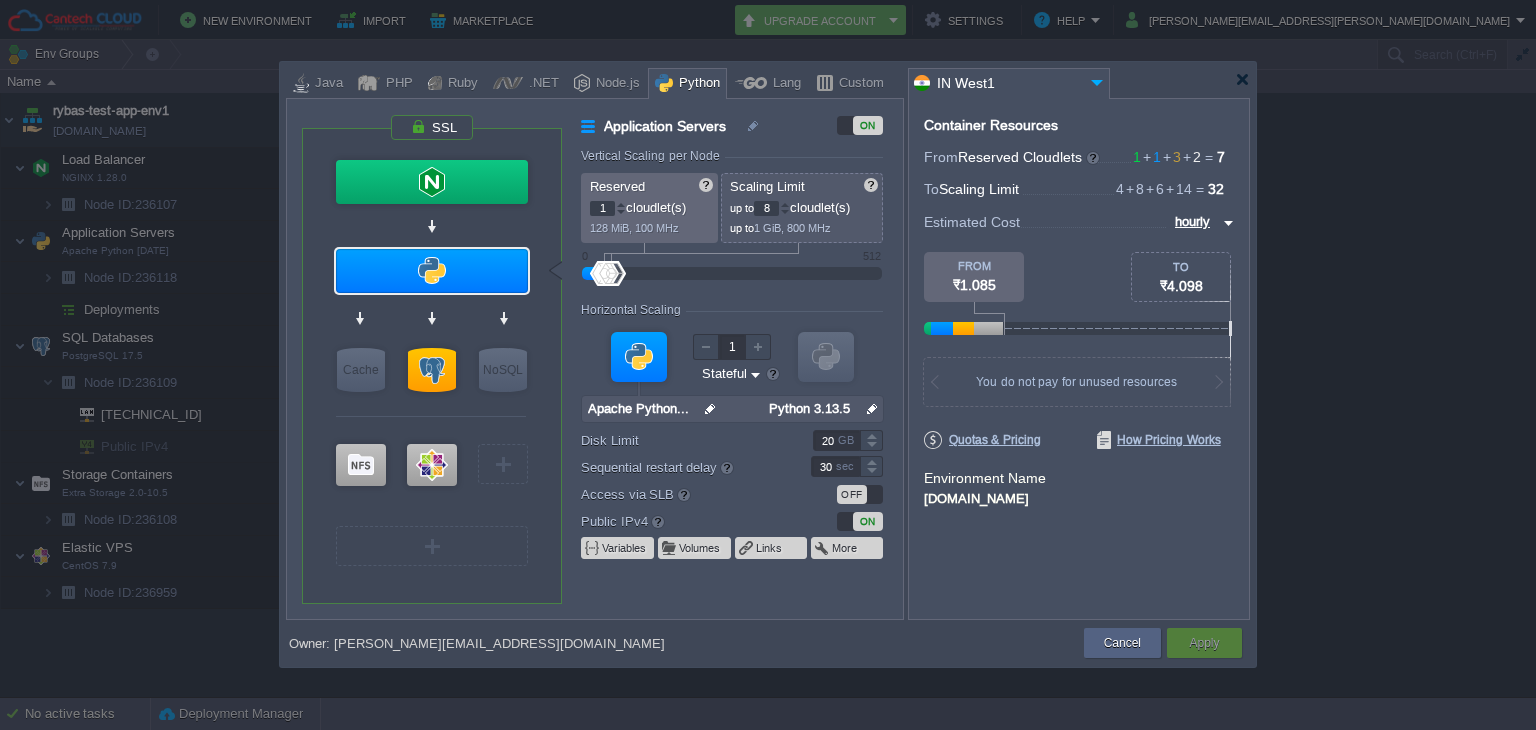 click at bounding box center (768, 365) 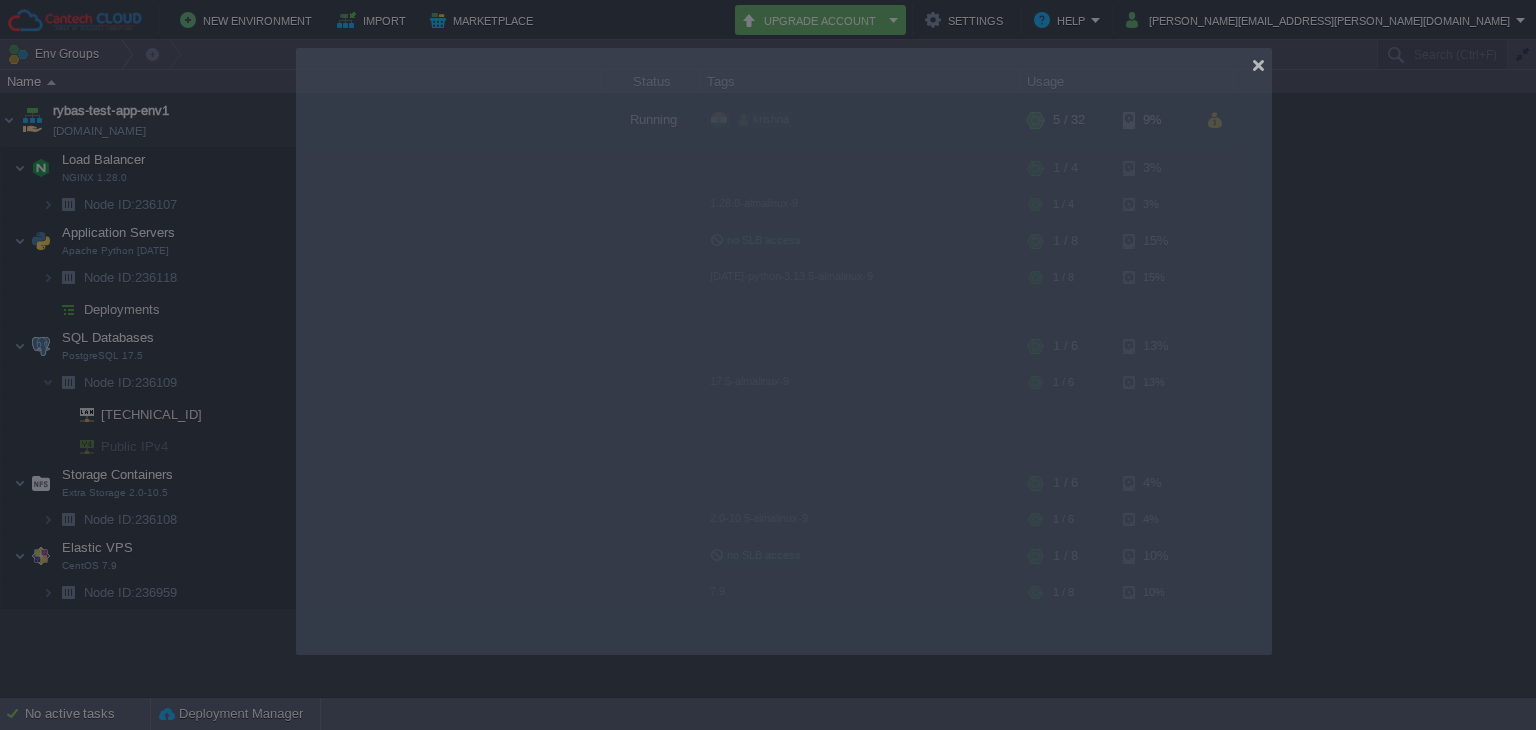 drag, startPoint x: 1233, startPoint y: 89, endPoint x: 1249, endPoint y: 77, distance: 20 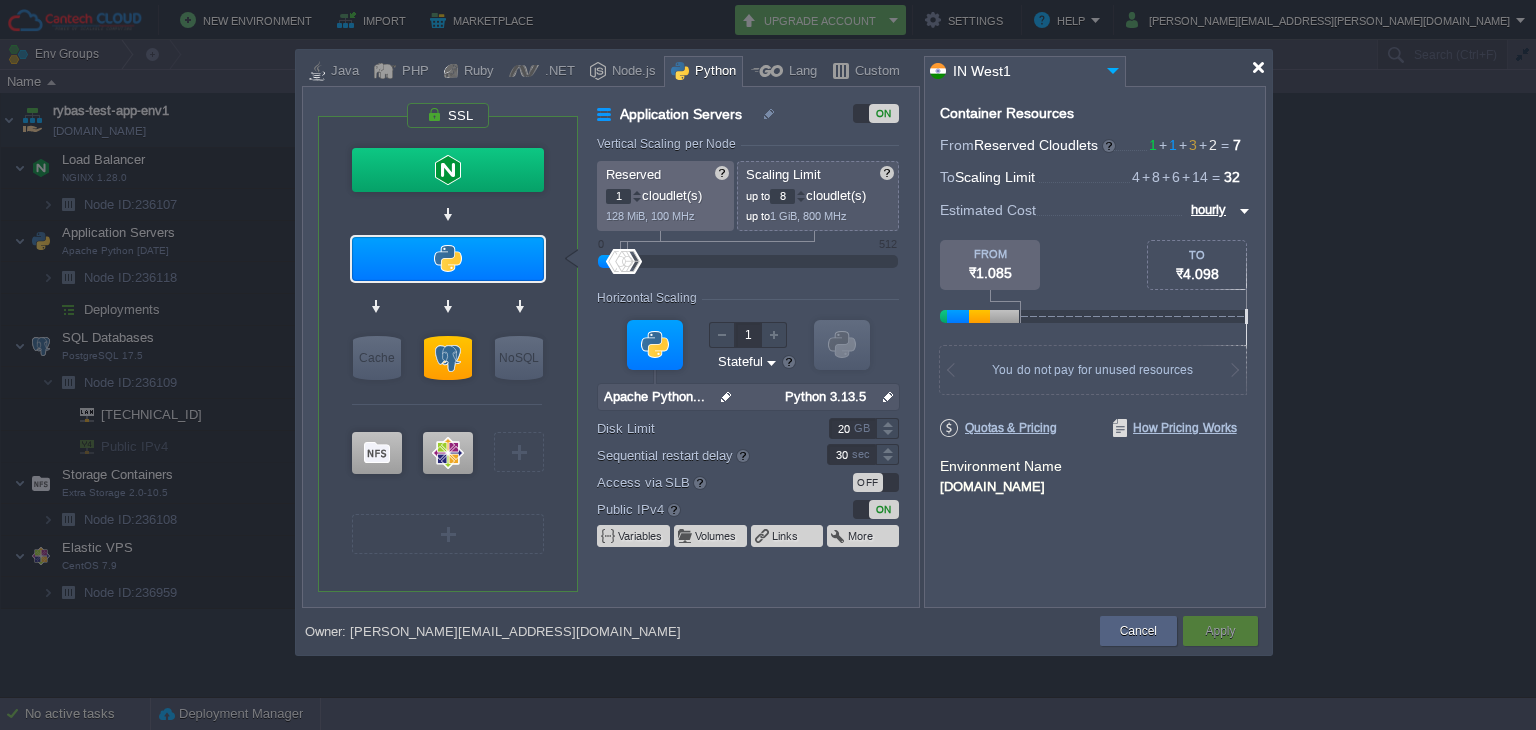 click at bounding box center [1258, 67] 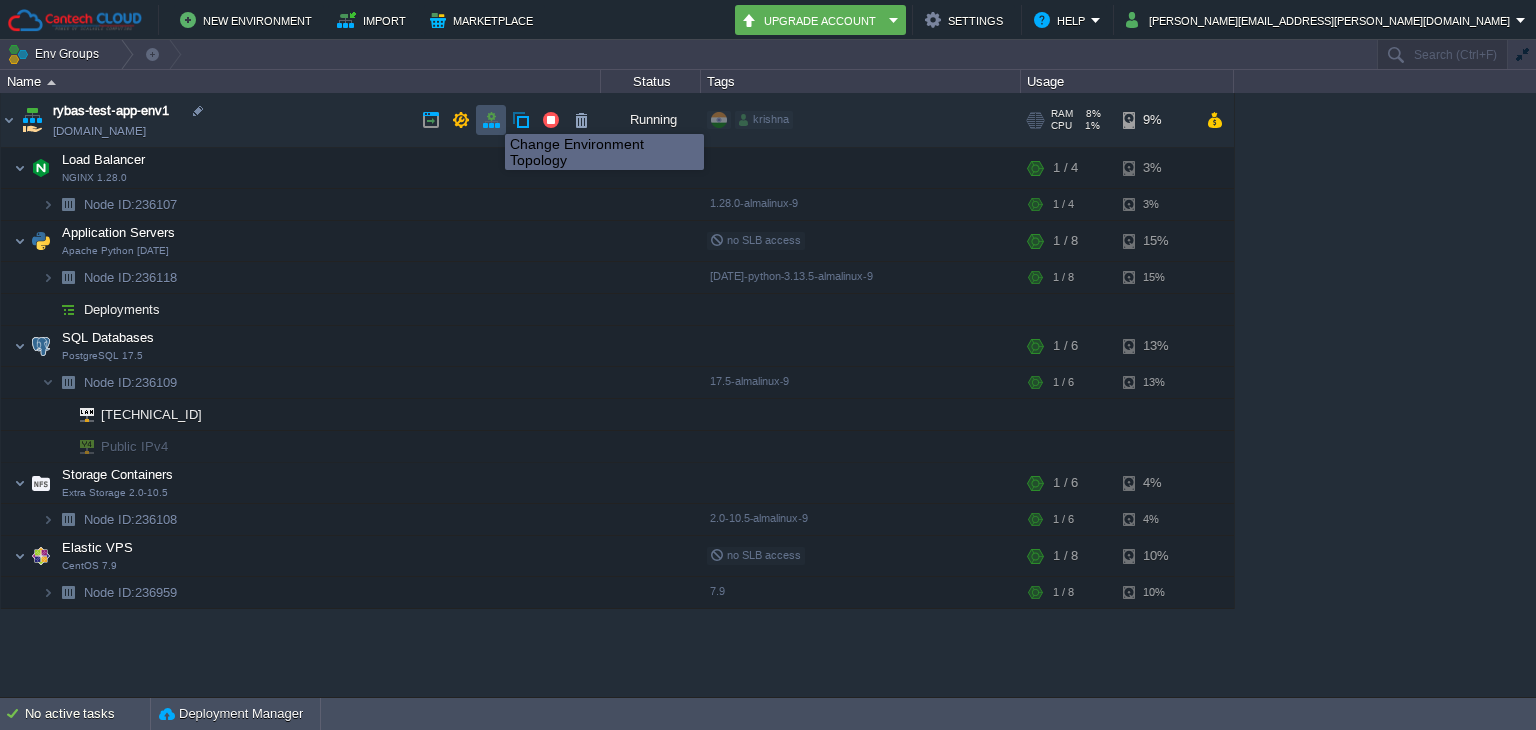 click at bounding box center [491, 120] 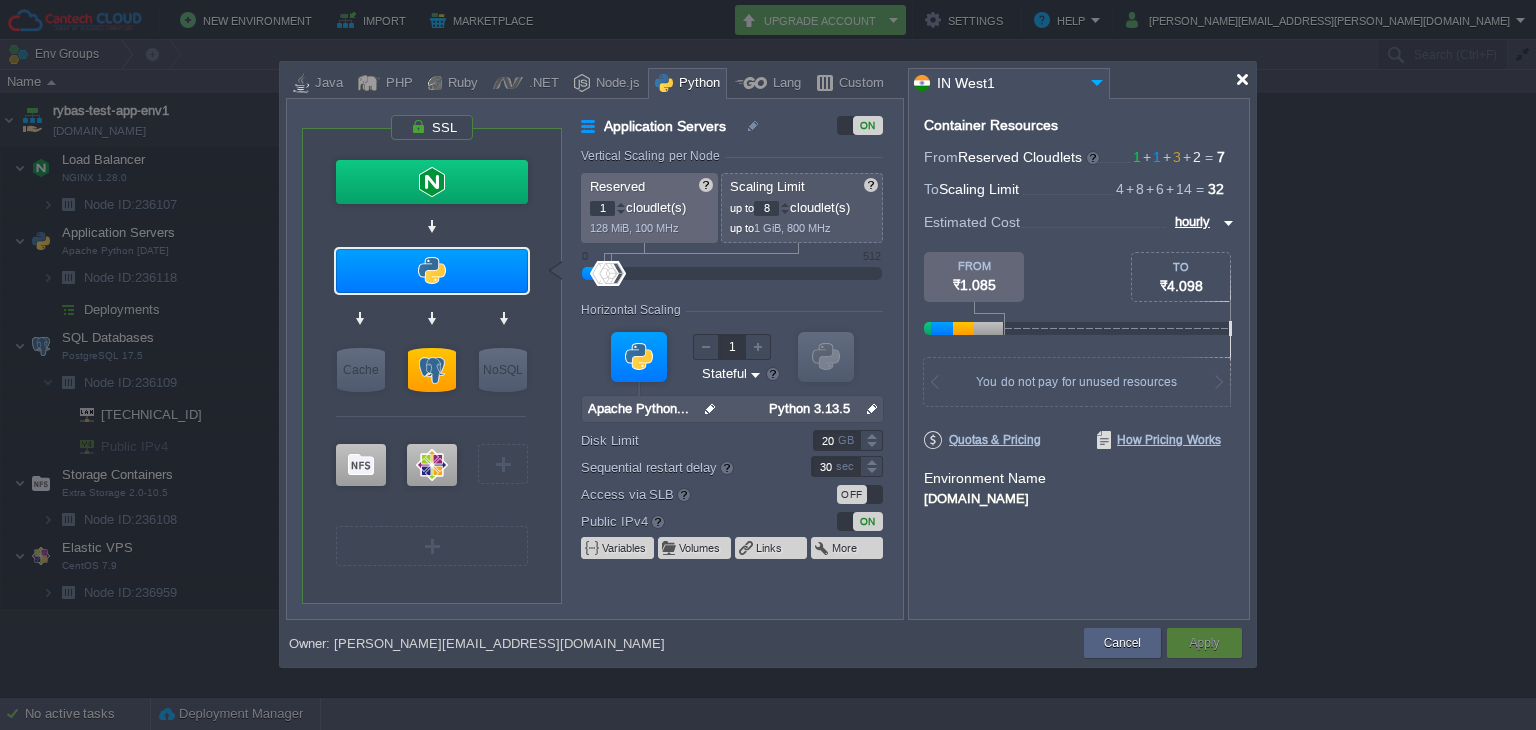 click at bounding box center (1242, 79) 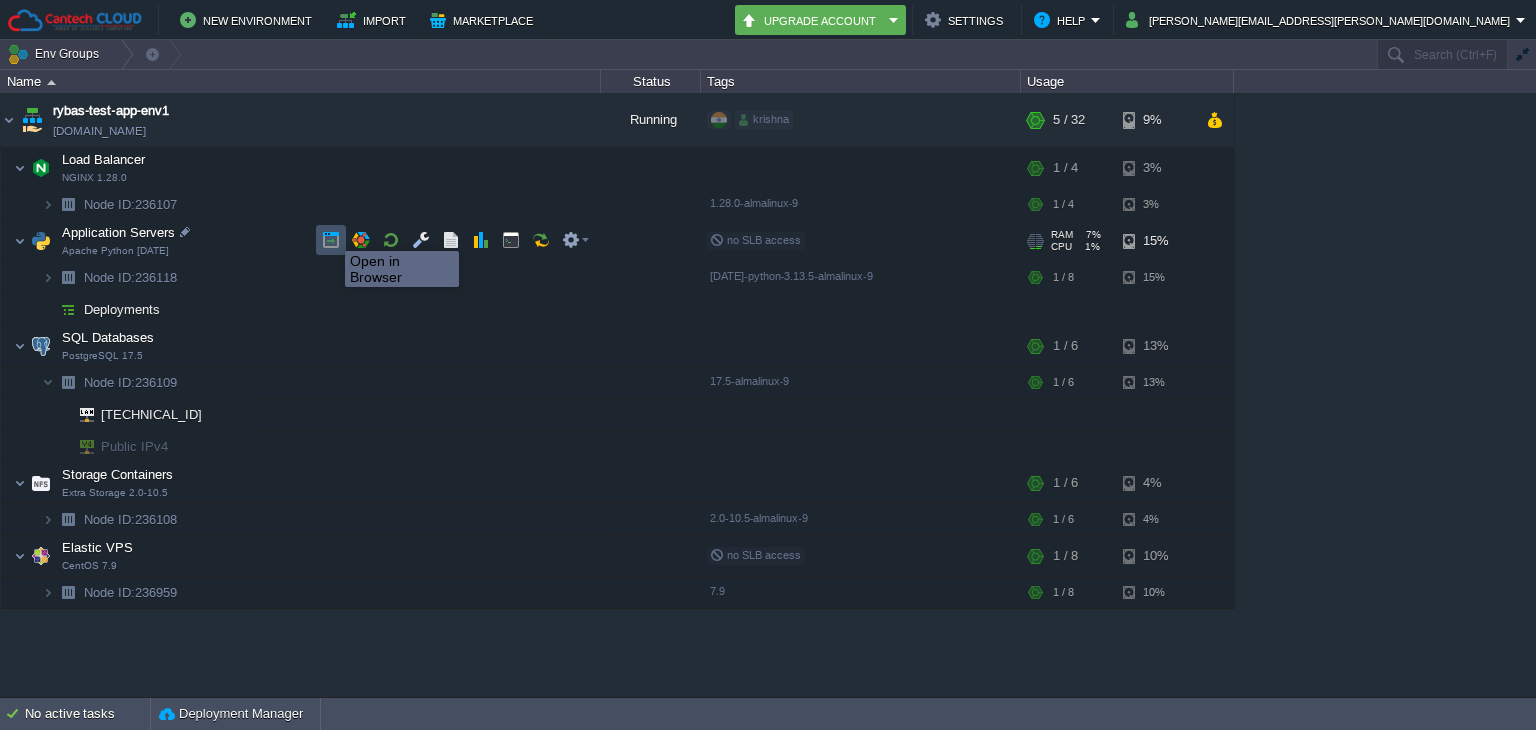 click at bounding box center [331, 240] 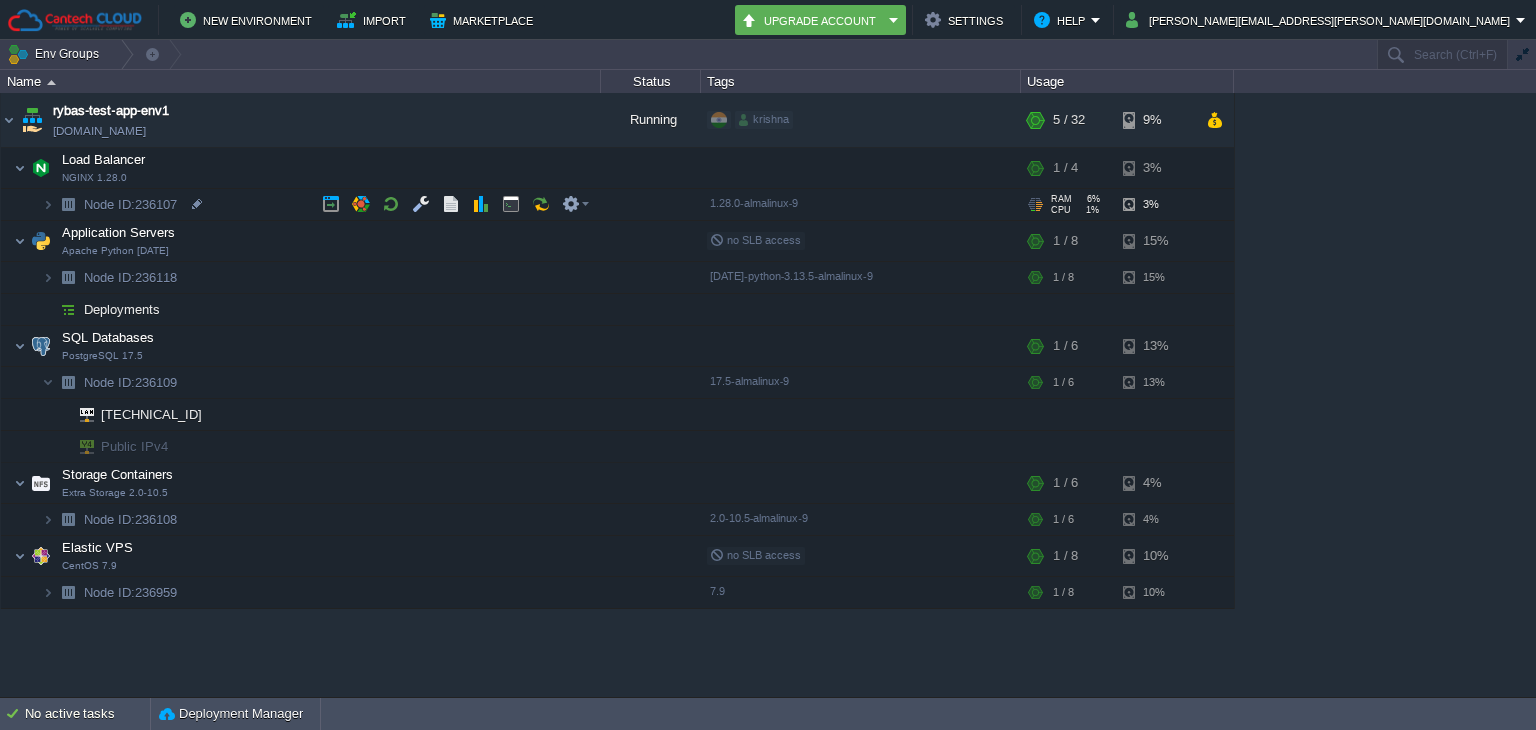 click at bounding box center (68, 204) 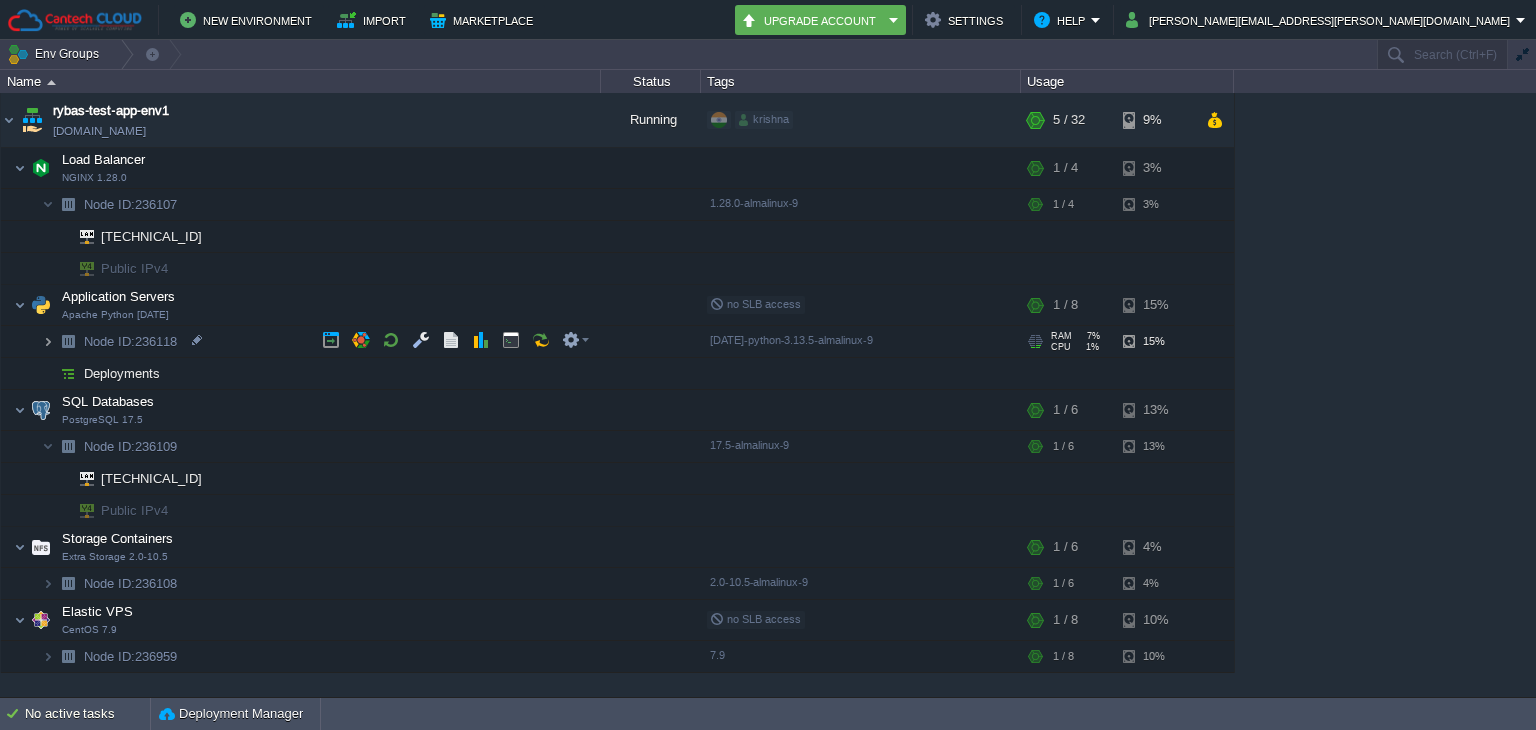click at bounding box center (48, 341) 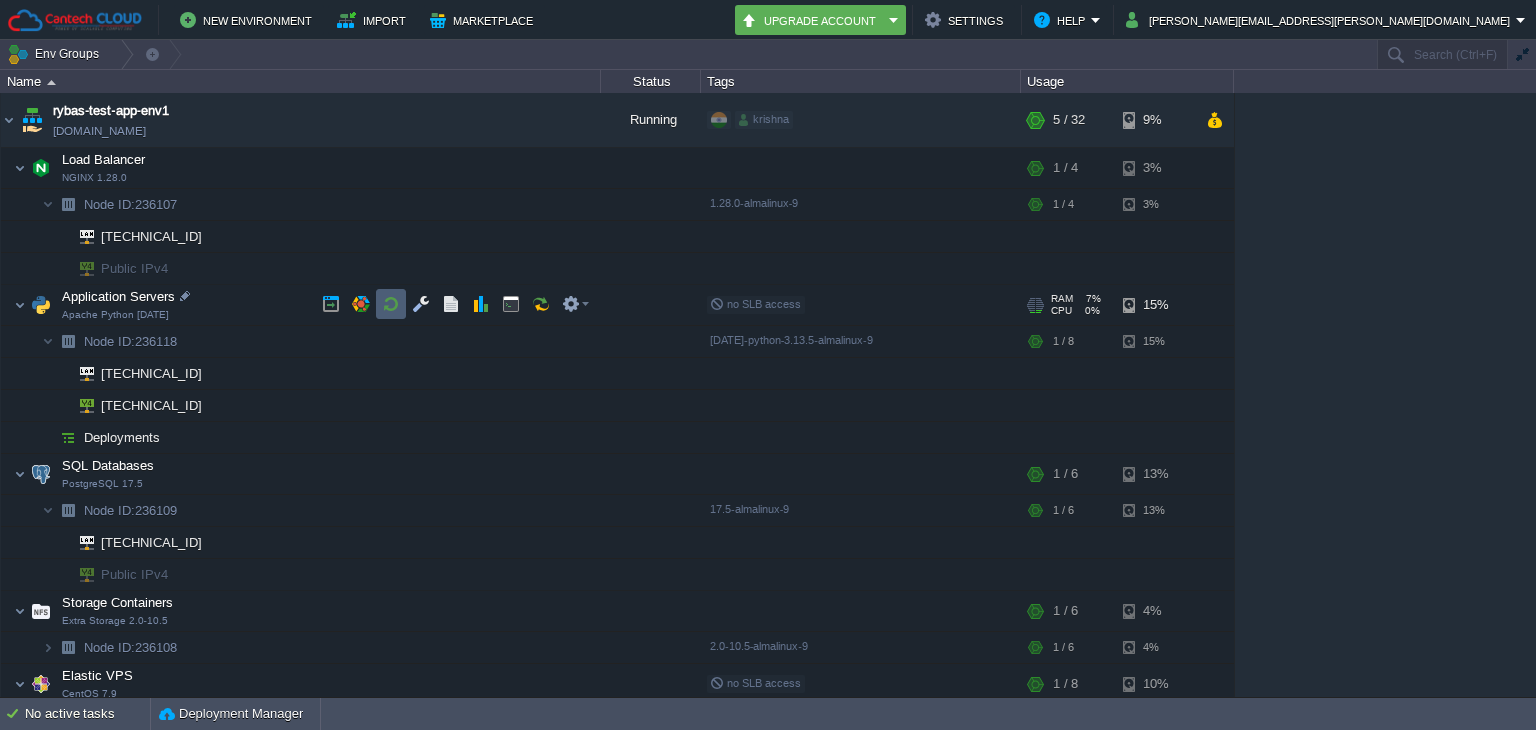 scroll, scrollTop: 36, scrollLeft: 0, axis: vertical 